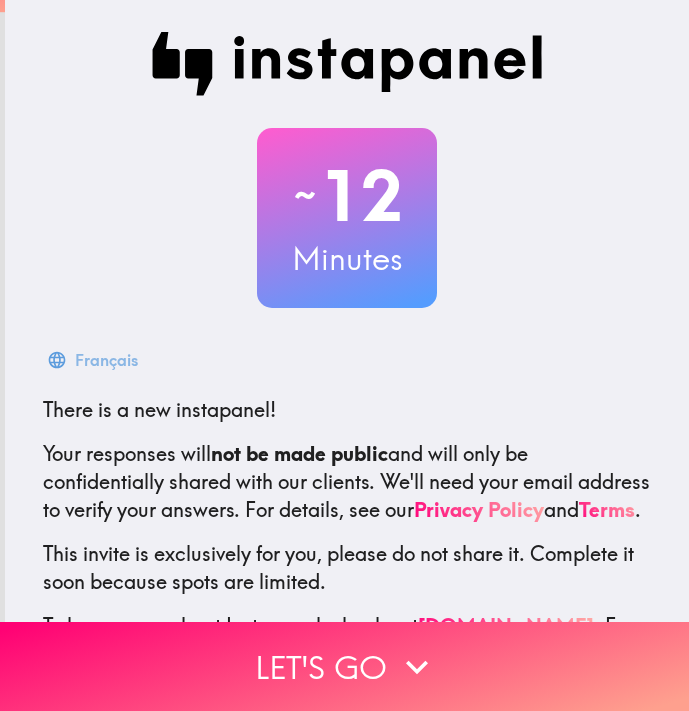 scroll, scrollTop: 0, scrollLeft: 0, axis: both 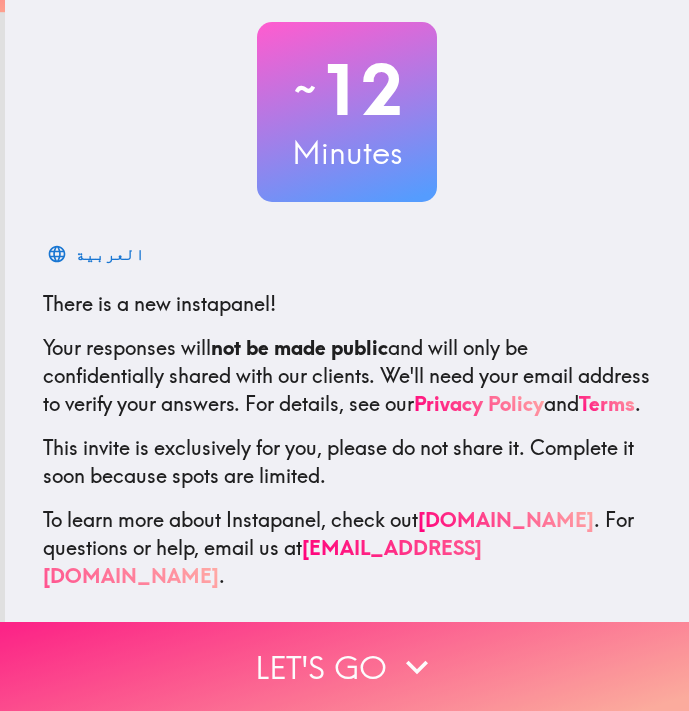 click 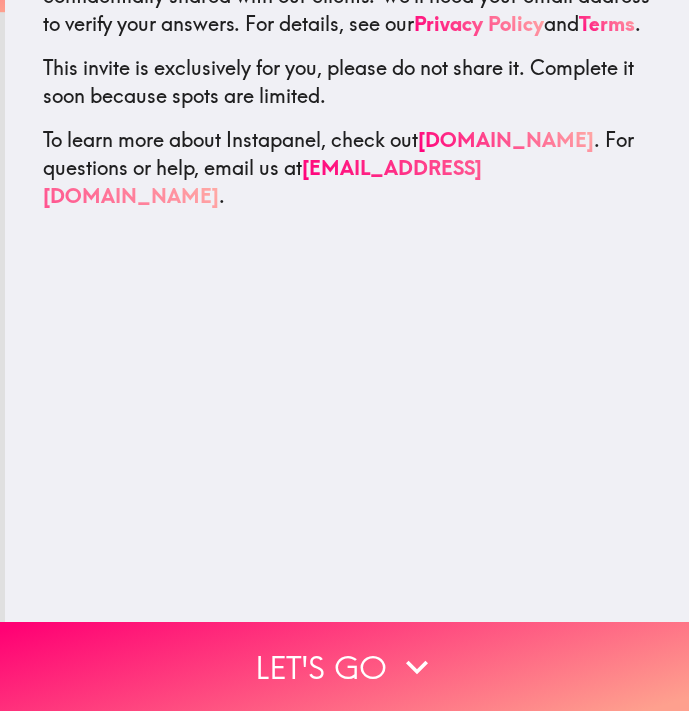 scroll, scrollTop: 0, scrollLeft: 0, axis: both 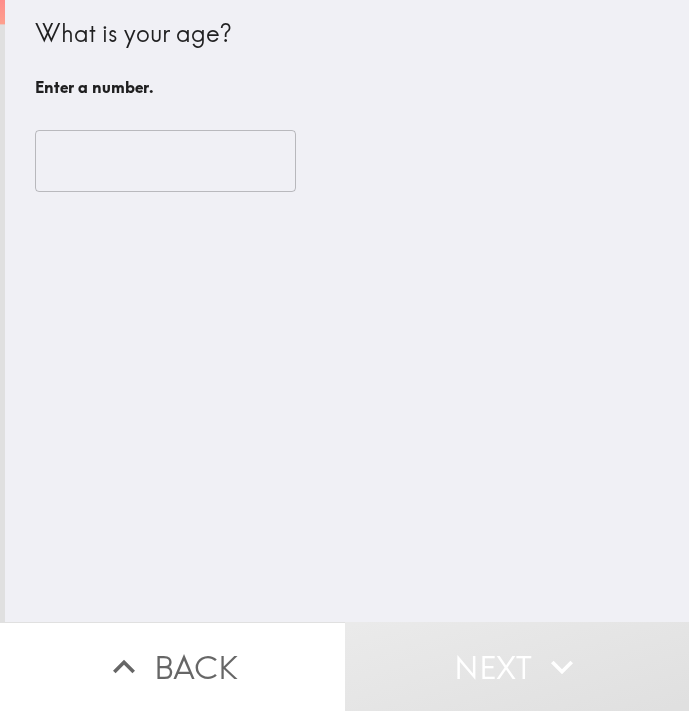 click at bounding box center [165, 161] 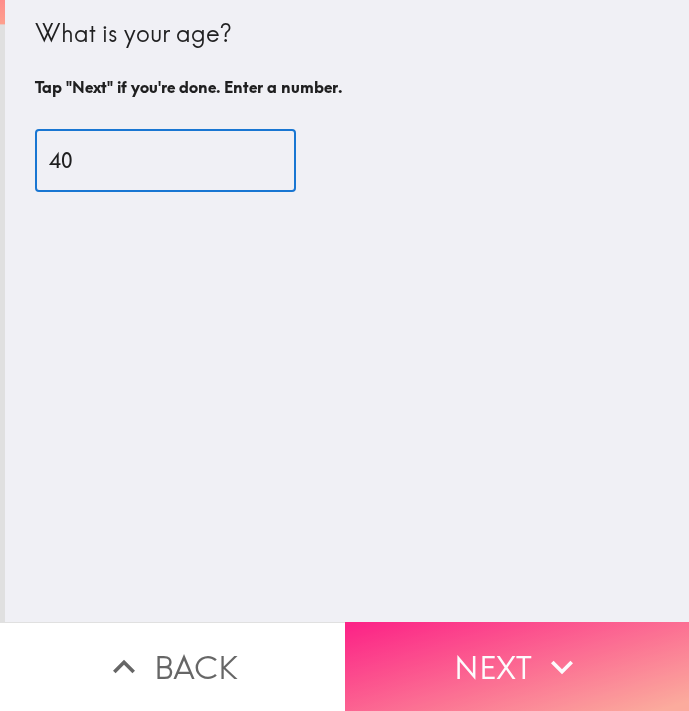 type on "40" 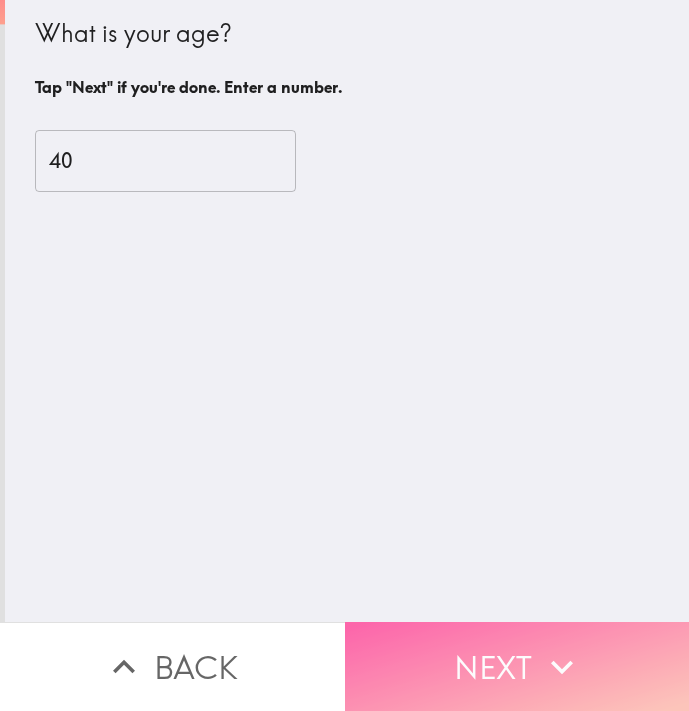 click 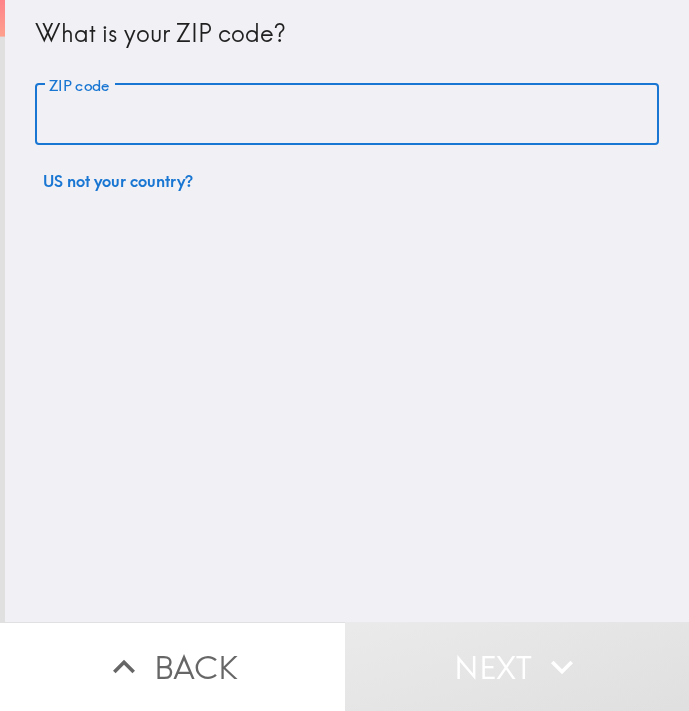 click on "ZIP code" at bounding box center [347, 115] 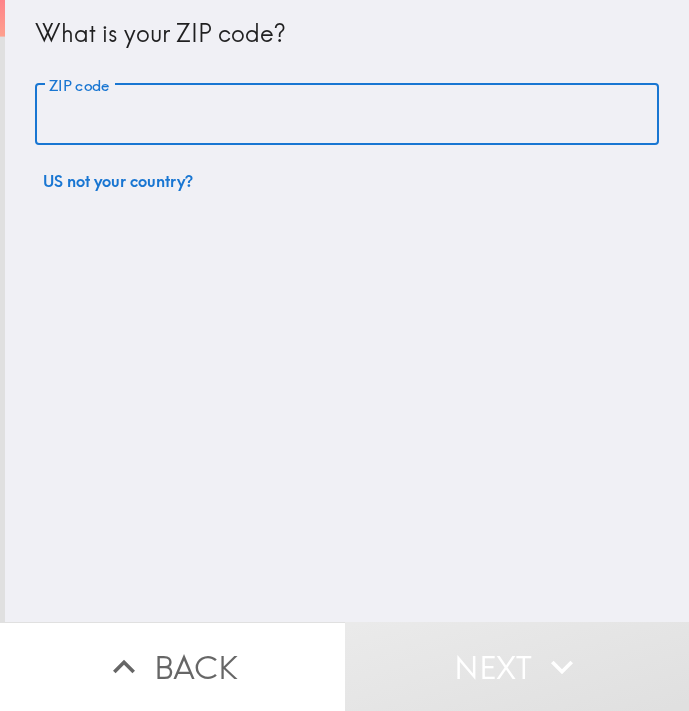 click on "ZIP code" at bounding box center [347, 115] 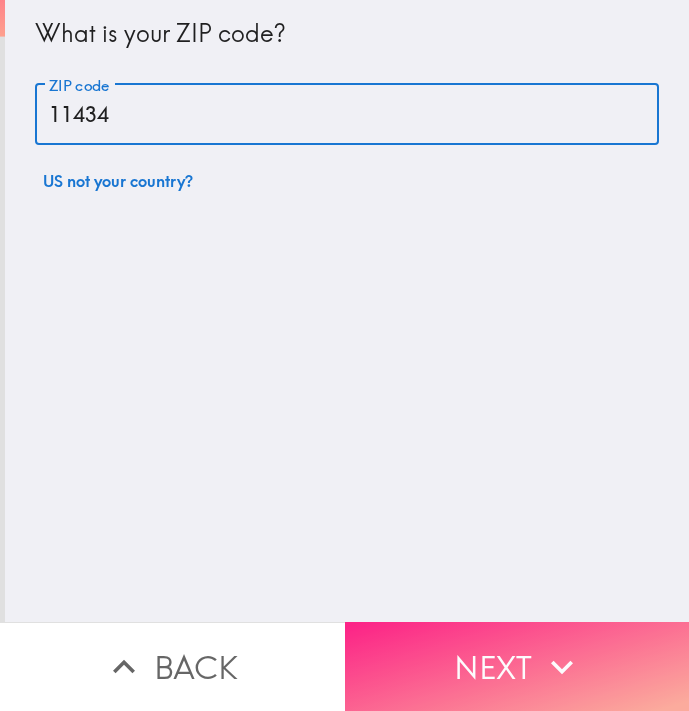 type on "11434" 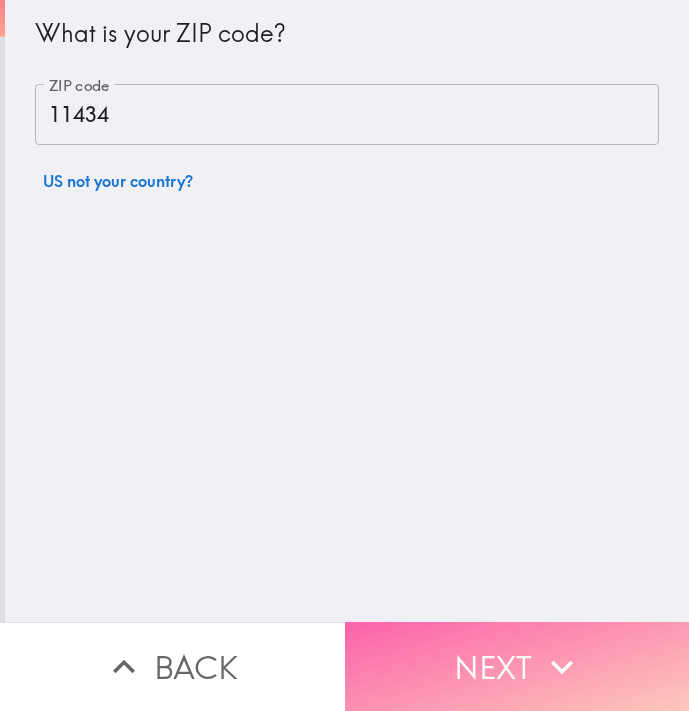 click on "Next" at bounding box center [517, 666] 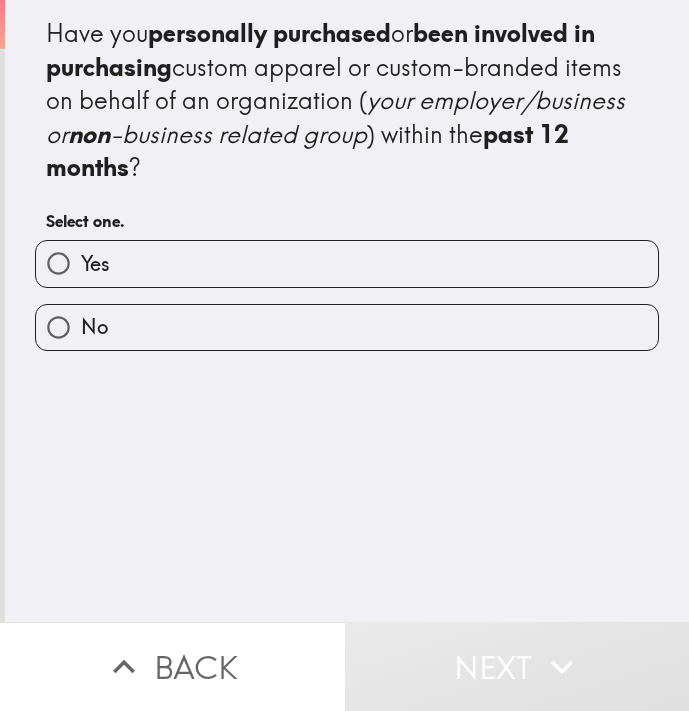 click on "Yes" at bounding box center [347, 263] 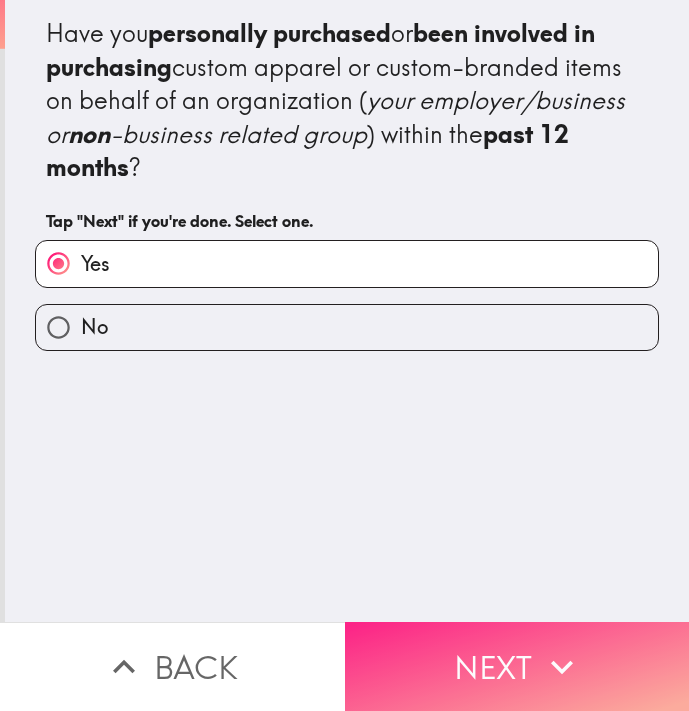 click on "Next" at bounding box center [517, 666] 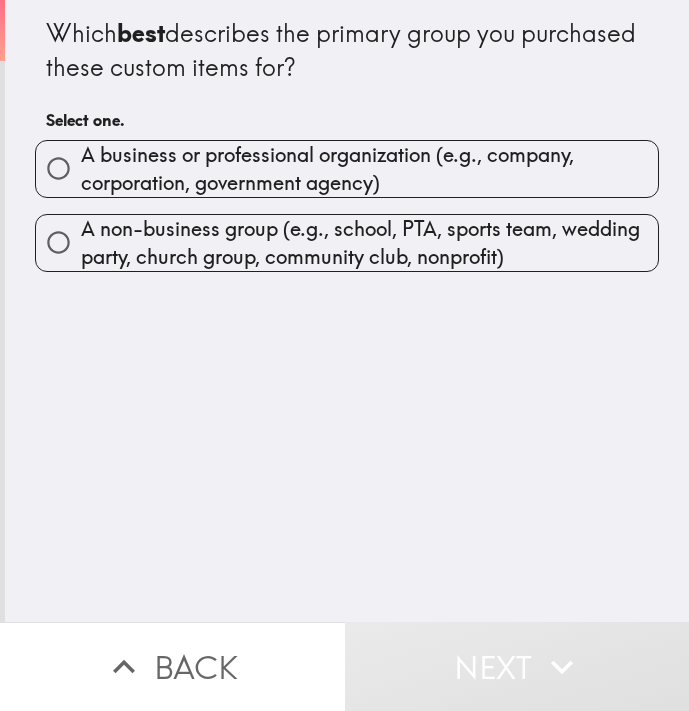 click on "A business or professional organization (e.g., company, corporation, government agency)" at bounding box center (369, 169) 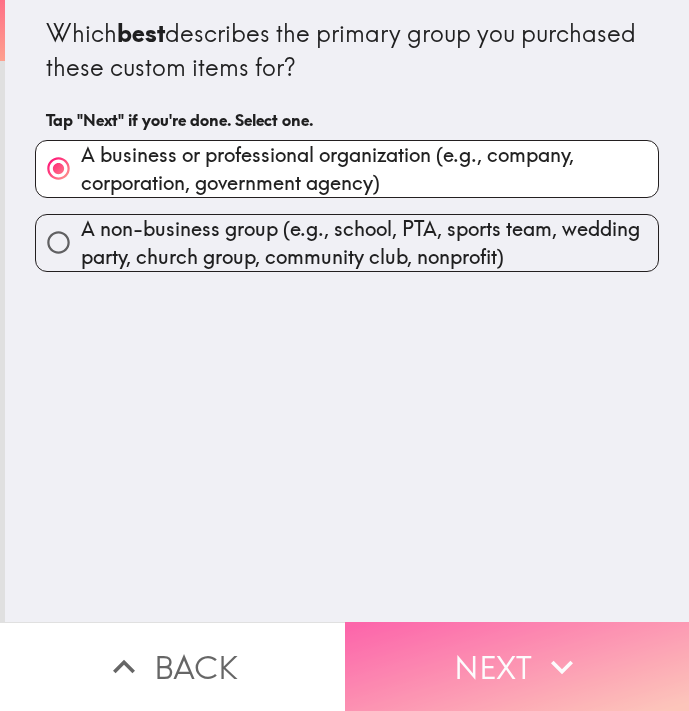 click 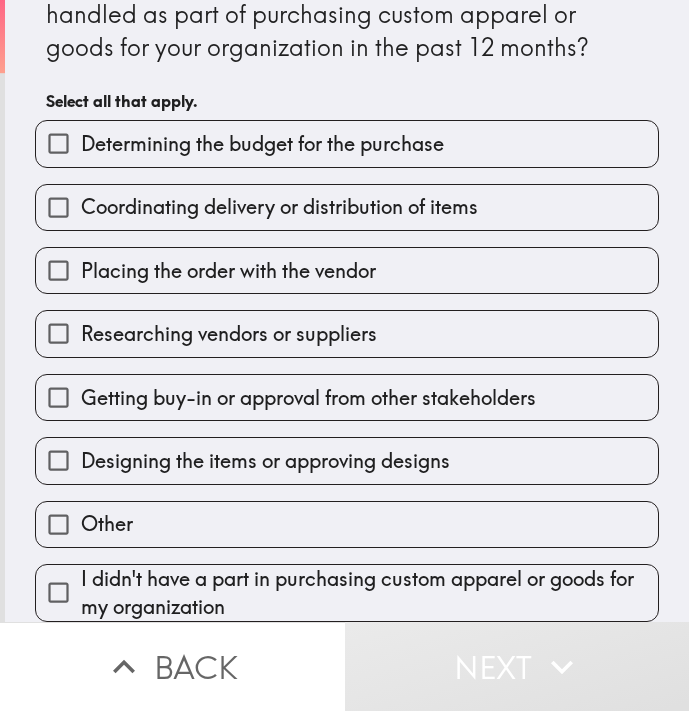 scroll, scrollTop: 0, scrollLeft: 0, axis: both 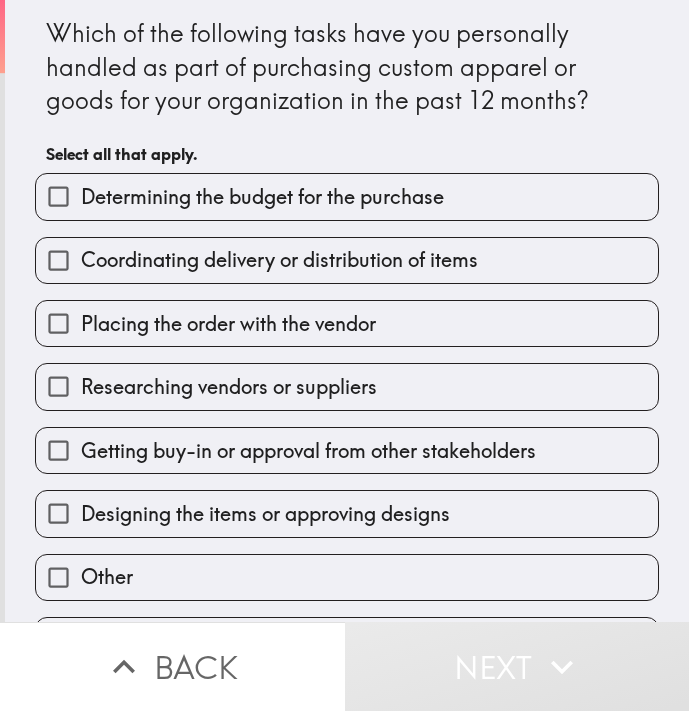 click on "Determining the budget for the purchase" at bounding box center [262, 197] 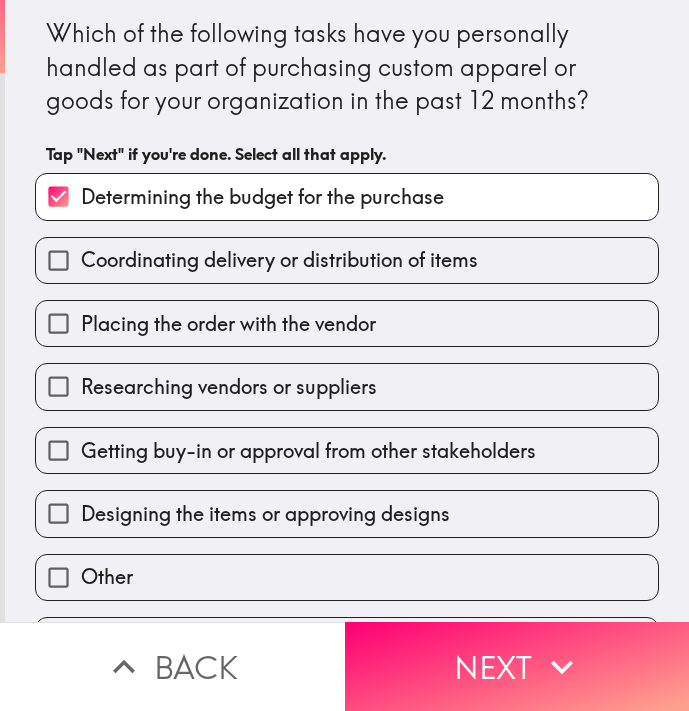 scroll, scrollTop: 68, scrollLeft: 0, axis: vertical 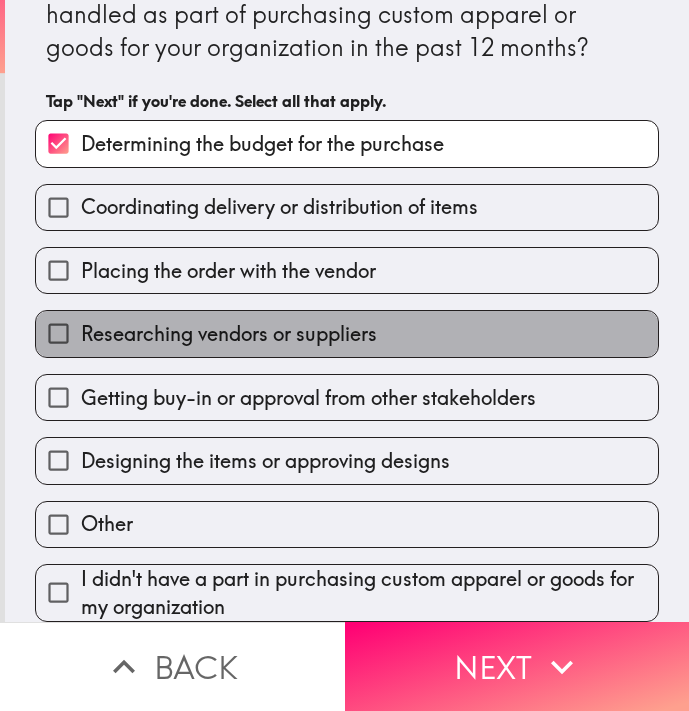 click on "Researching vendors or suppliers" at bounding box center (229, 334) 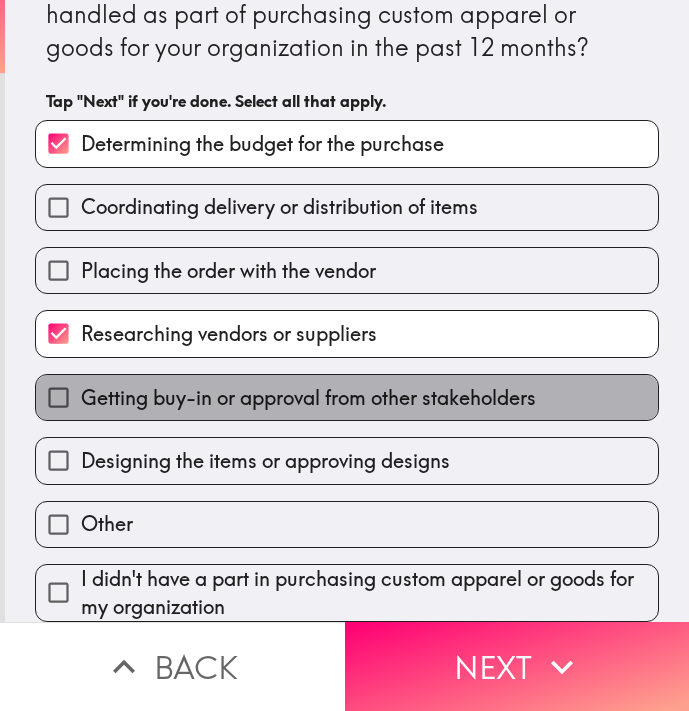 click on "Getting buy-in or approval from other stakeholders" at bounding box center [308, 398] 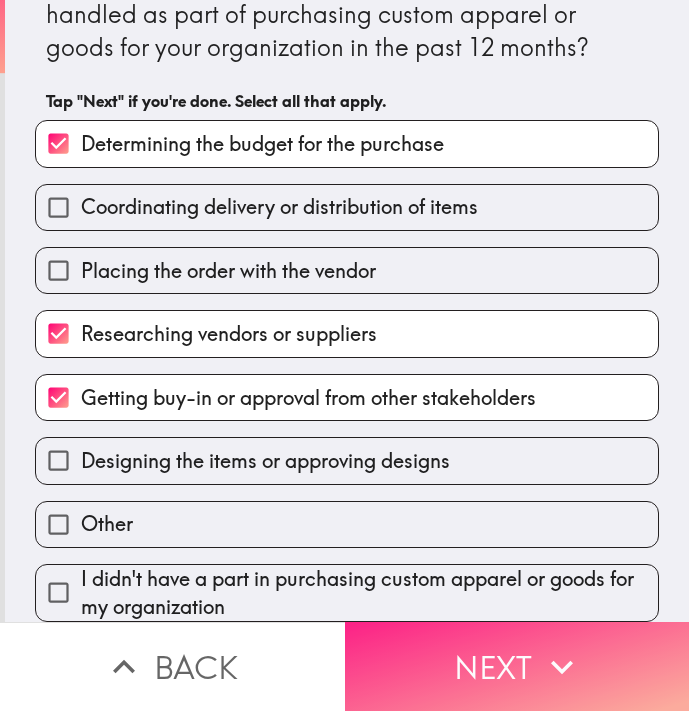 click on "Next" at bounding box center (517, 666) 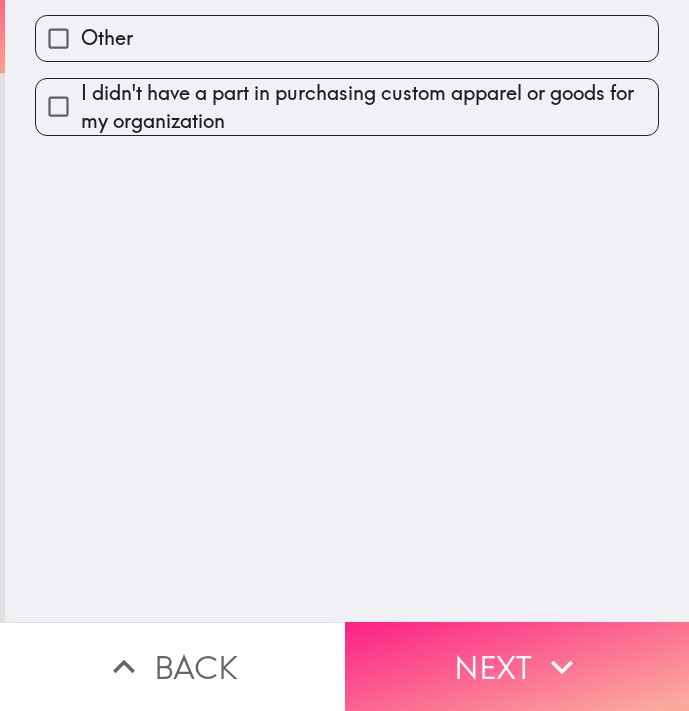 scroll, scrollTop: 0, scrollLeft: 0, axis: both 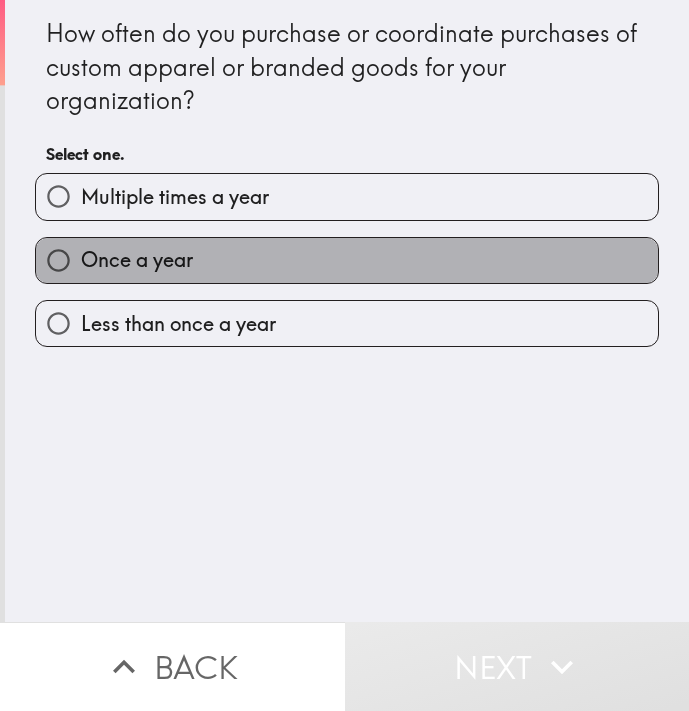 click on "Once a year" at bounding box center (347, 260) 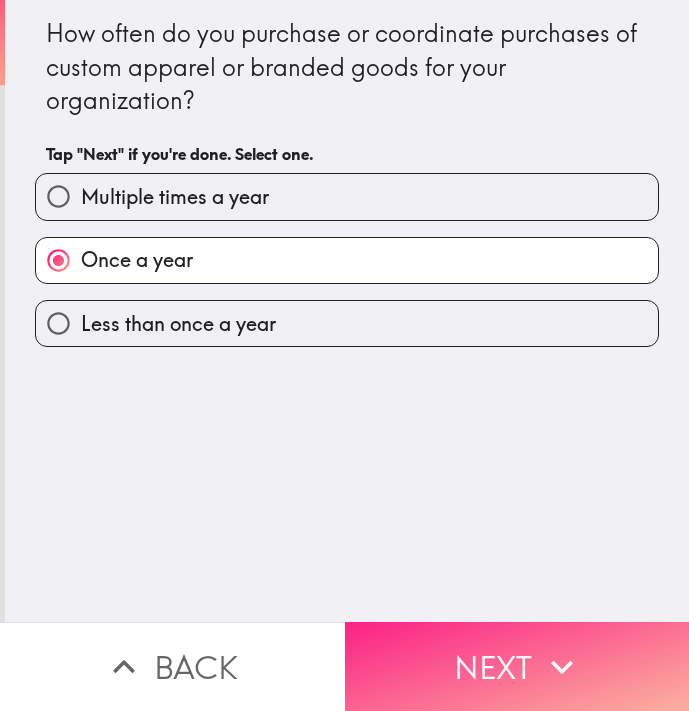 click on "Next" at bounding box center [517, 666] 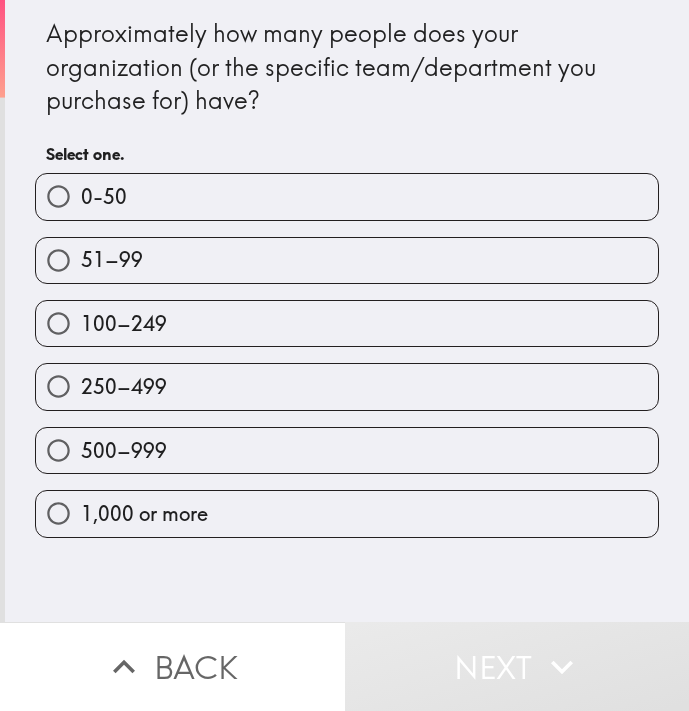drag, startPoint x: 32, startPoint y: 17, endPoint x: 269, endPoint y: 109, distance: 254.23021 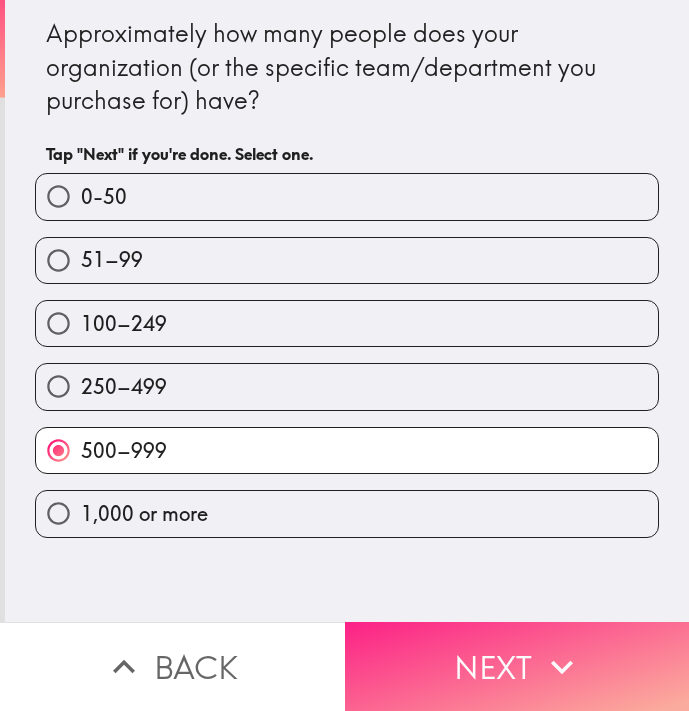 click on "Next" at bounding box center (517, 666) 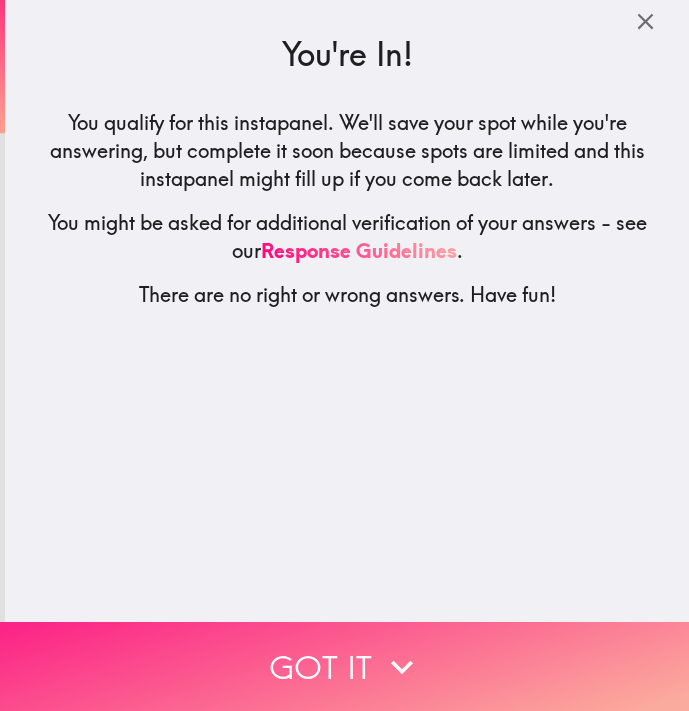 click on "Got it" at bounding box center [344, 666] 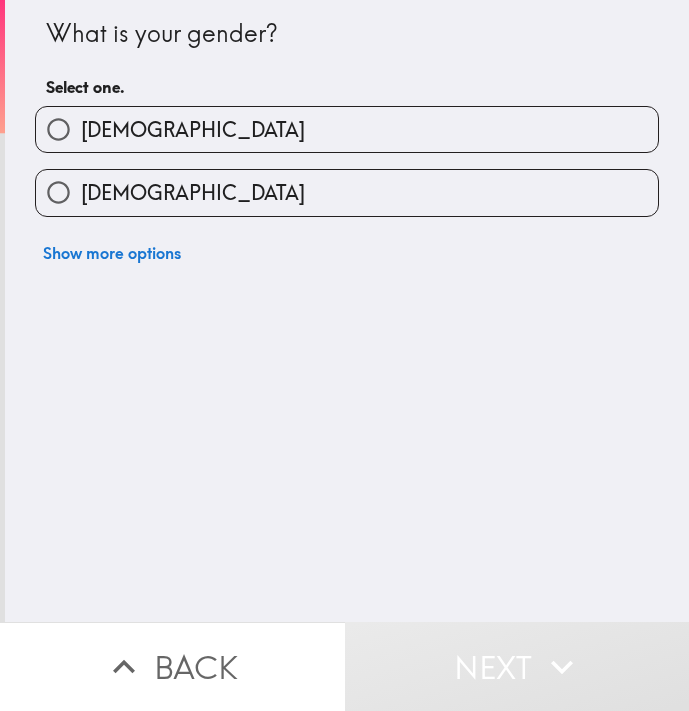 click on "[DEMOGRAPHIC_DATA]" at bounding box center (347, 129) 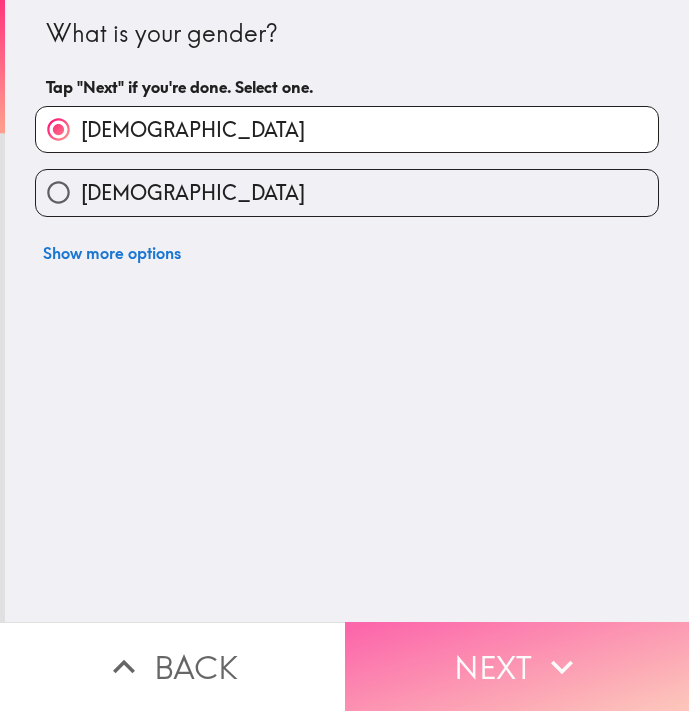 click on "Next" at bounding box center [517, 666] 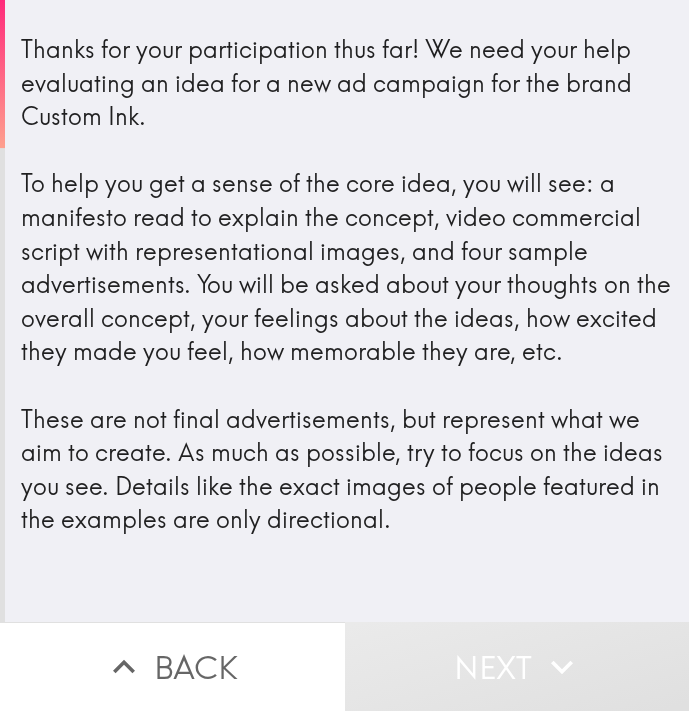 click on "Thanks for your participation thus far! We need your help evaluating an idea for a new ad campaign for the brand Custom Ink.
To help you get a sense of the core idea, you will see: a manifesto read to explain the concept, video commercial script with representational images, and four sample advertisements. You will be asked about your thoughts on the overall concept, your feelings about the ideas, how excited they made you feel, how memorable they are, etc.
These are not final advertisements, but represent what we aim to create. As much as possible, try to focus on the ideas you see. Details like the exact images of people featured in the examples are only directional." at bounding box center [347, 285] 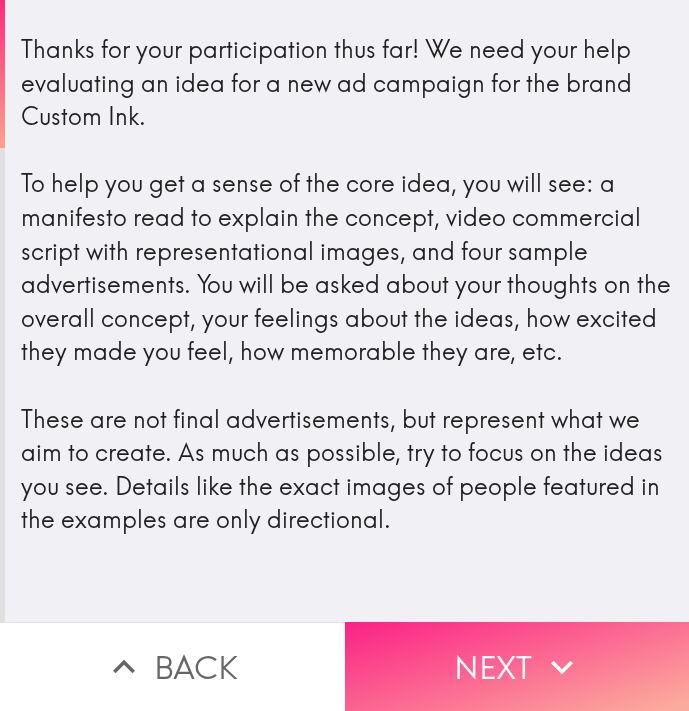 click on "Next" at bounding box center (517, 666) 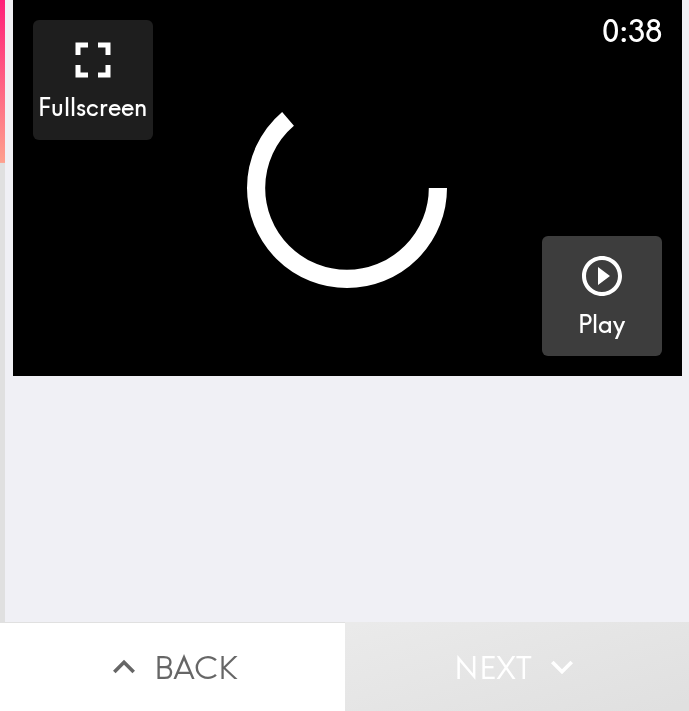 click 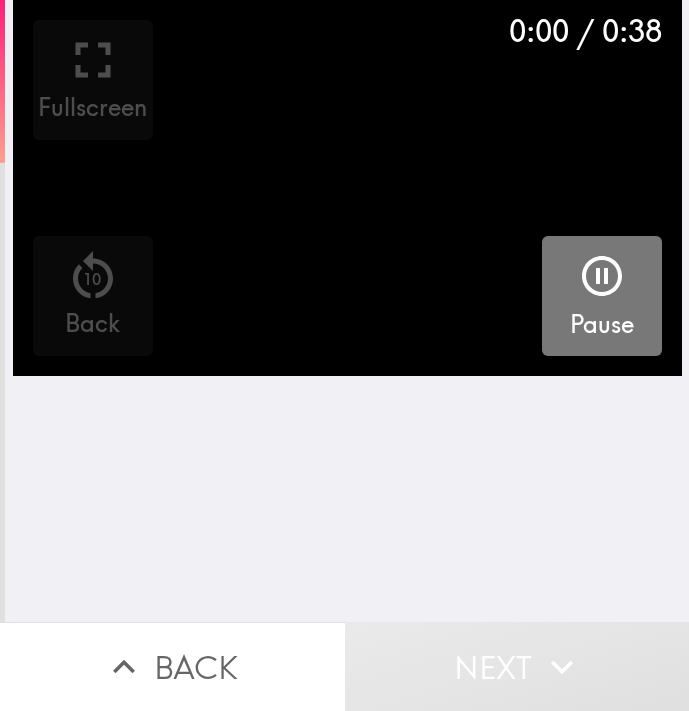 click 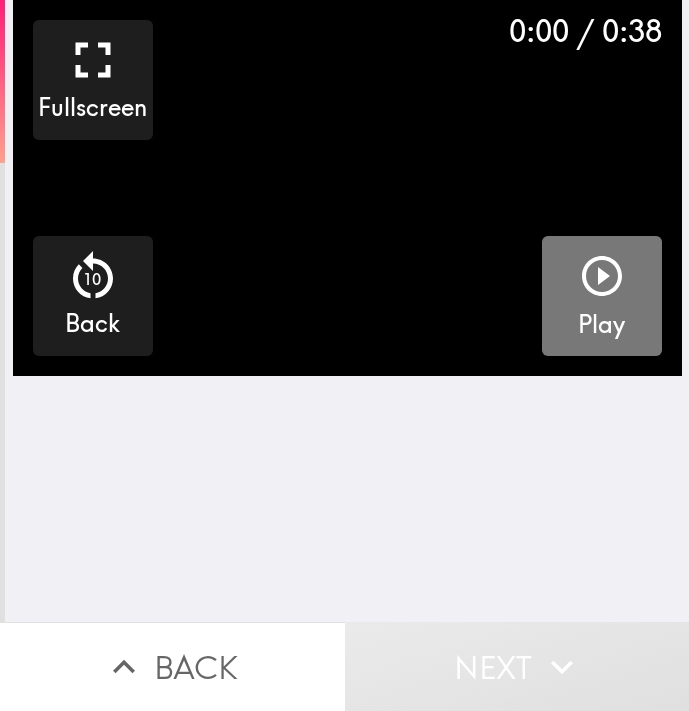 click 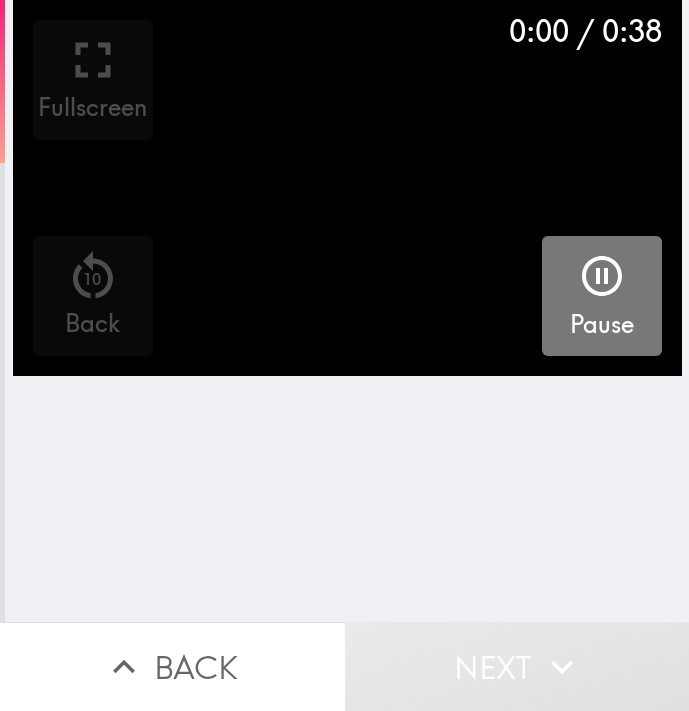 click 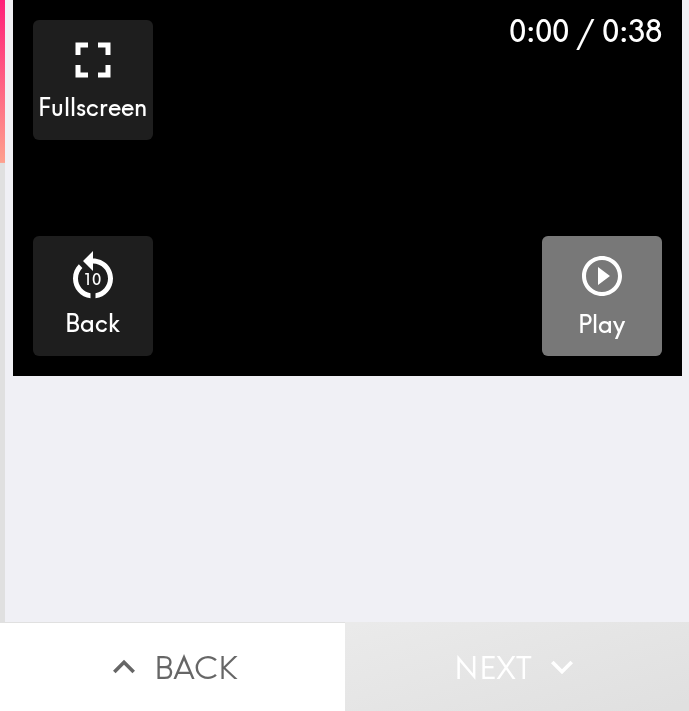 click 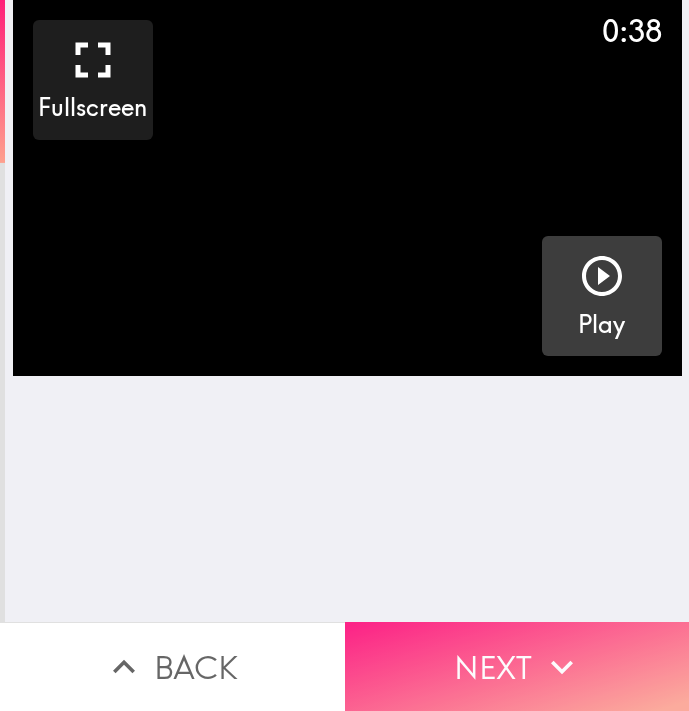 click 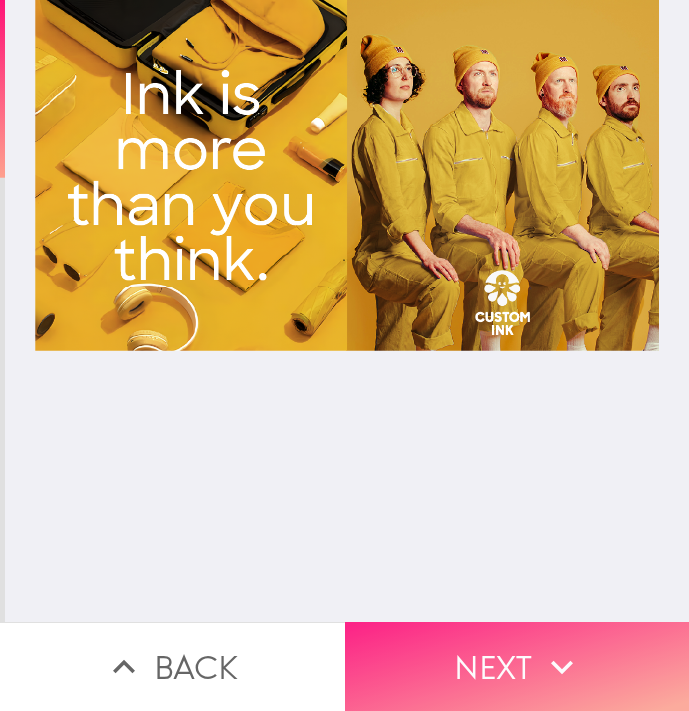 click on "Next" at bounding box center (517, 666) 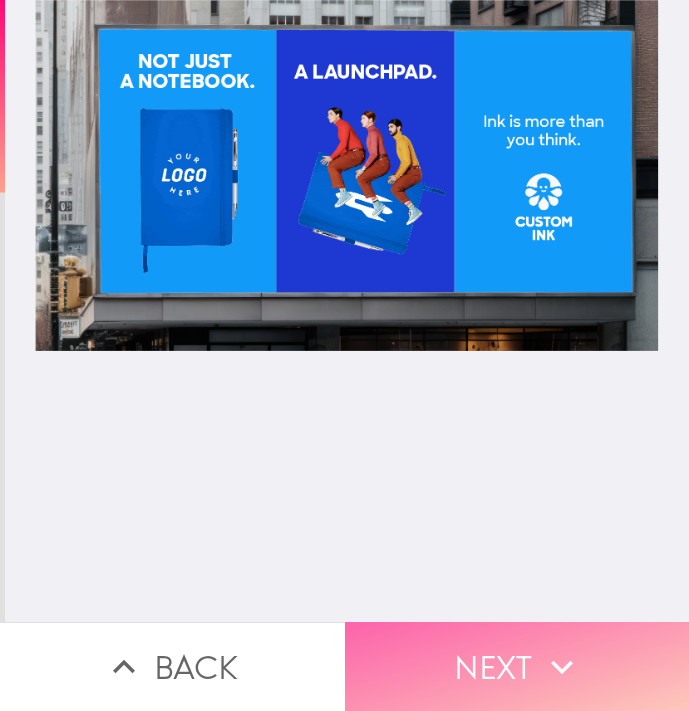 click 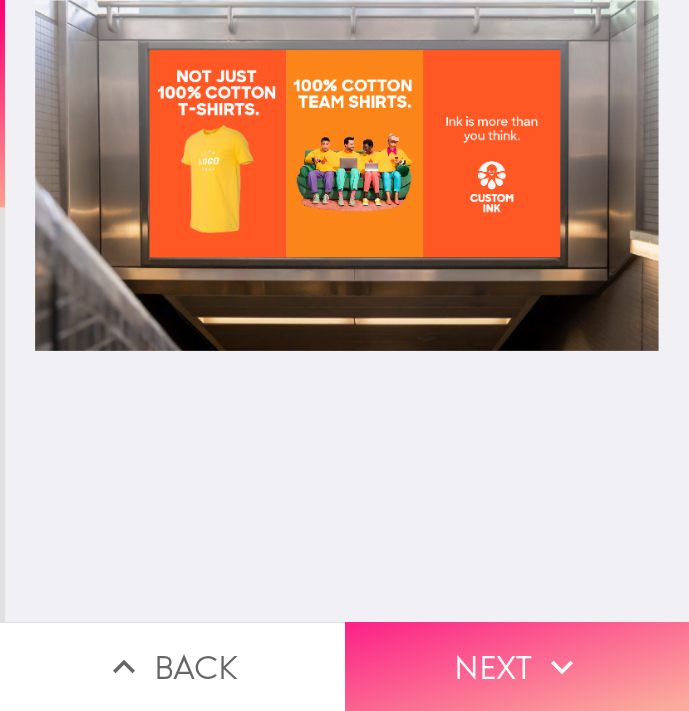 click on "Next" at bounding box center (517, 666) 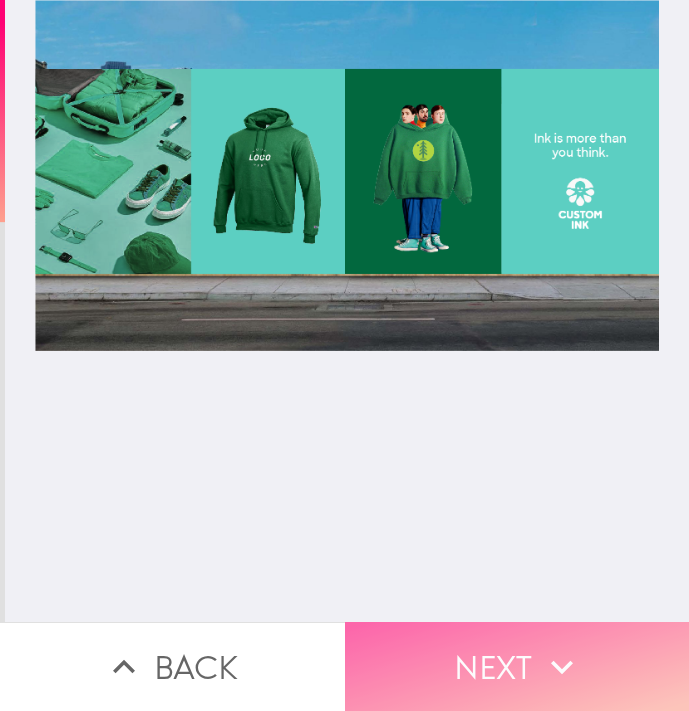 click on "Next" at bounding box center (517, 666) 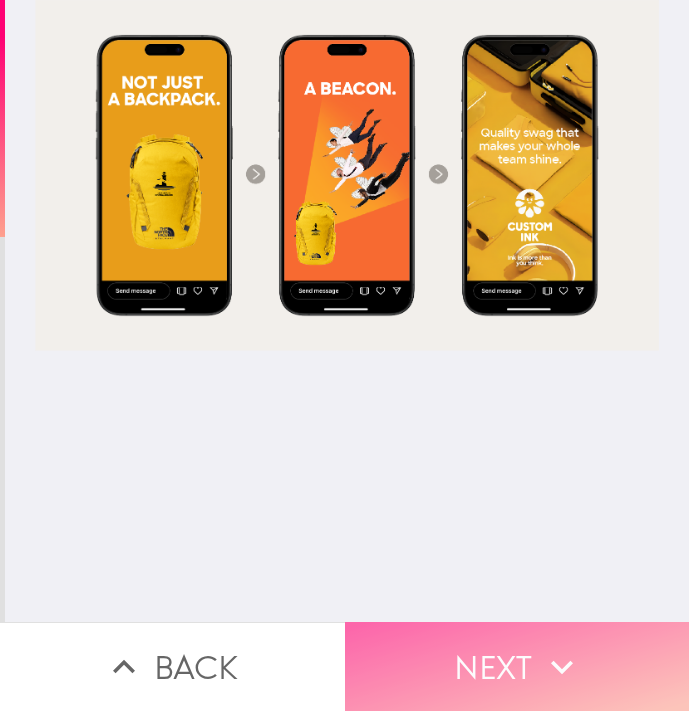click 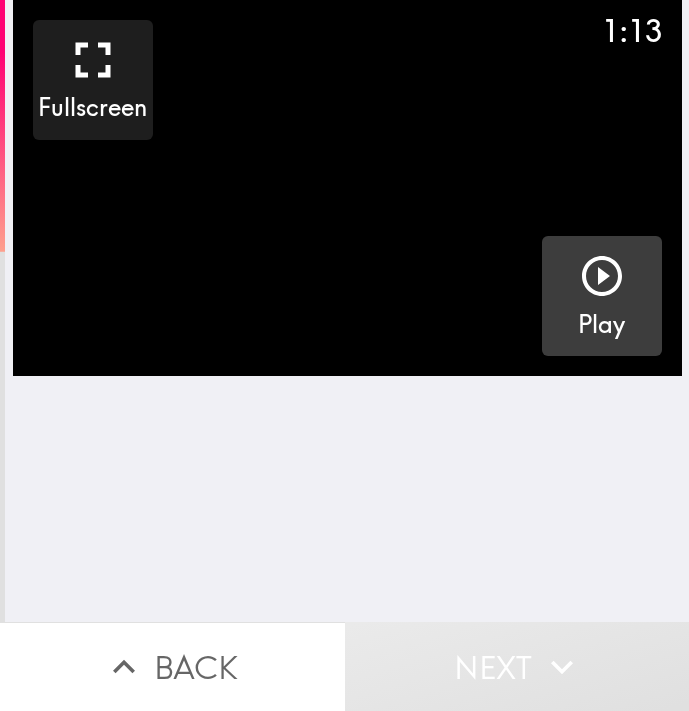 click 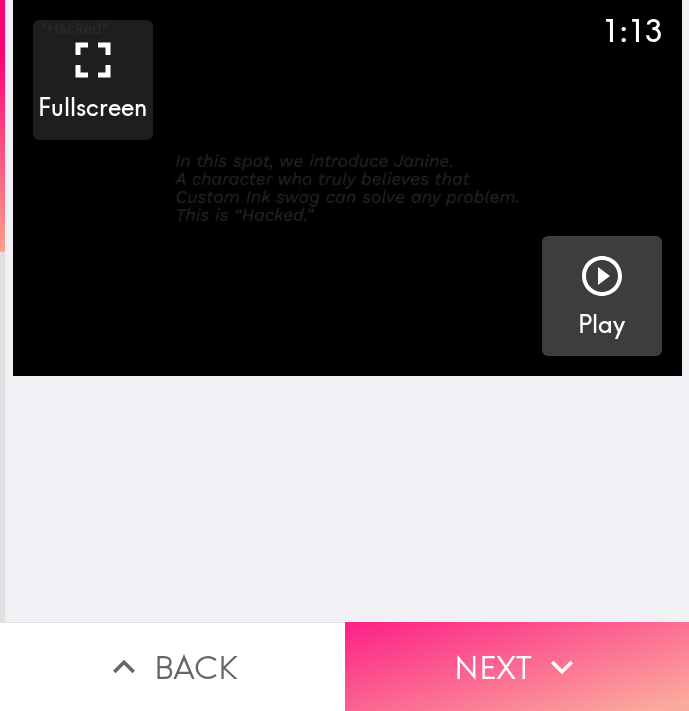 click 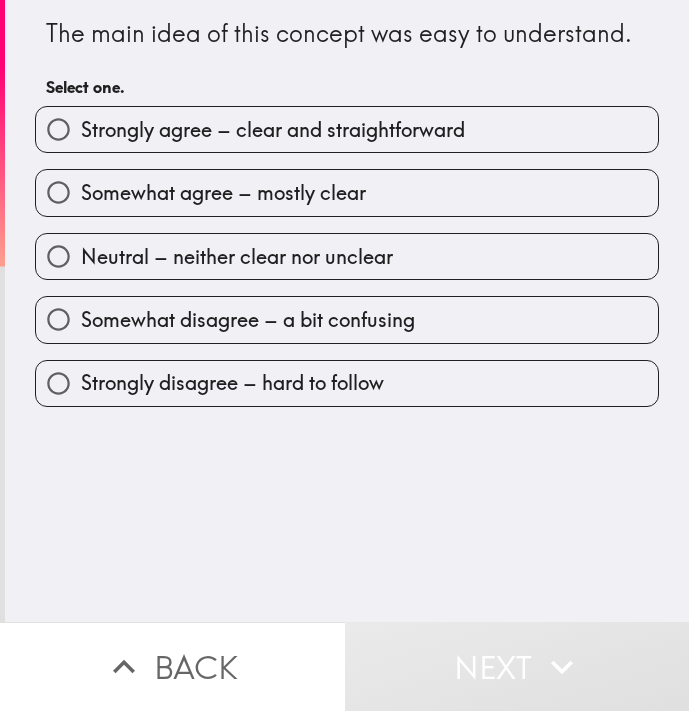 click on "Strongly agree – clear and straightforward" at bounding box center [273, 130] 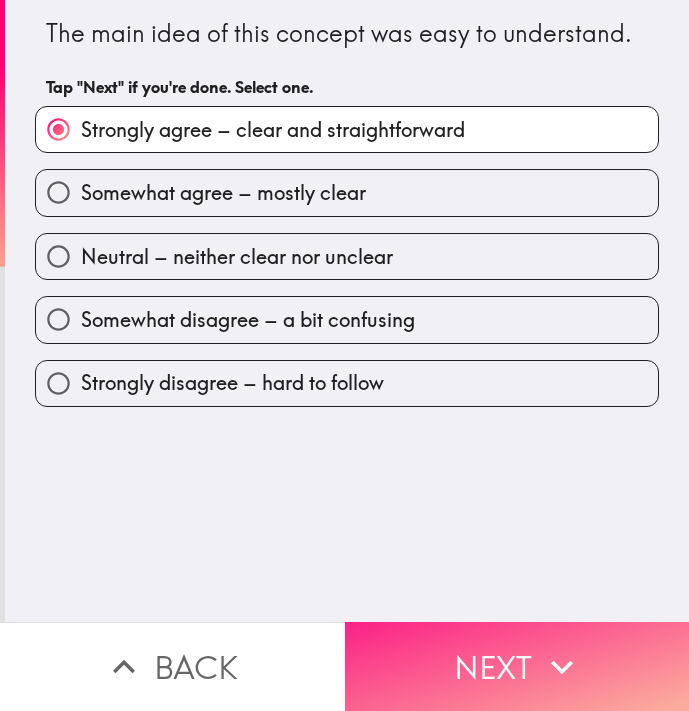 click on "Next" at bounding box center [517, 666] 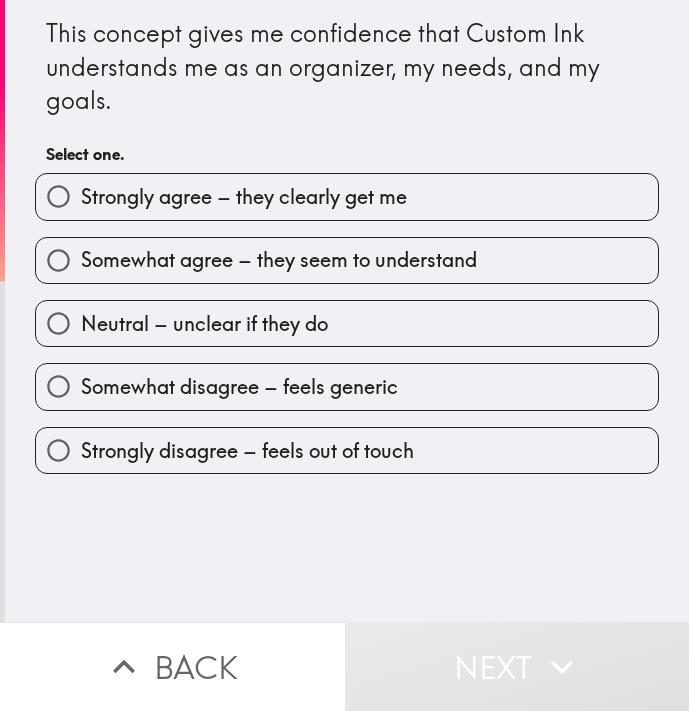 click on "Strongly agree – they clearly get me" at bounding box center (244, 197) 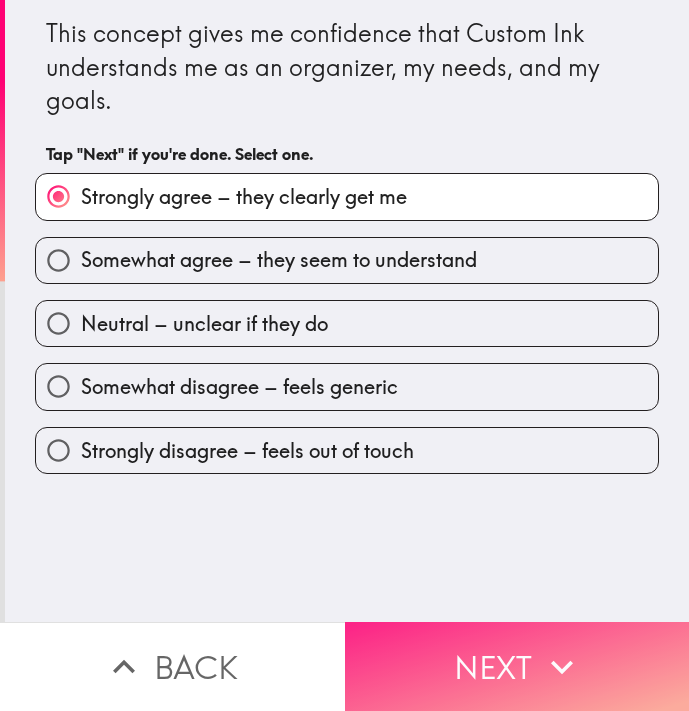 click on "Next" at bounding box center (517, 666) 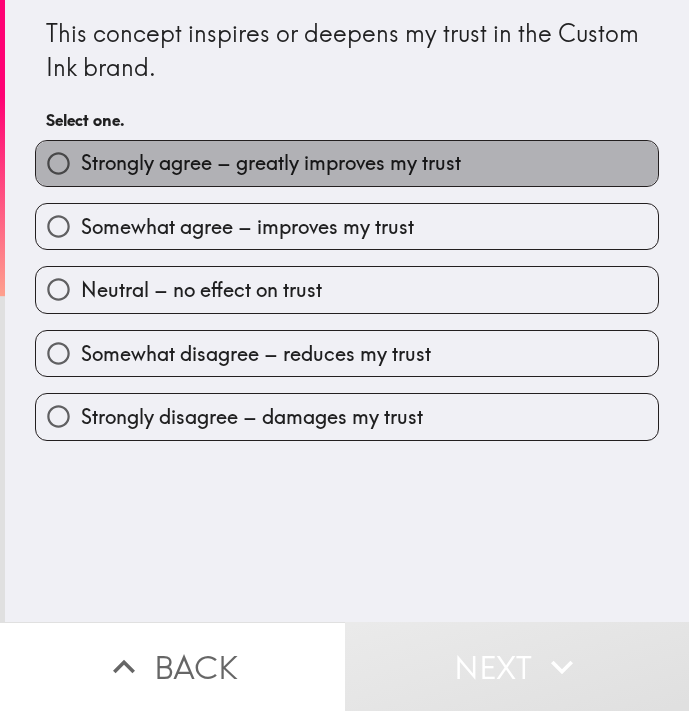 click on "Strongly agree – greatly improves my trust" at bounding box center (271, 163) 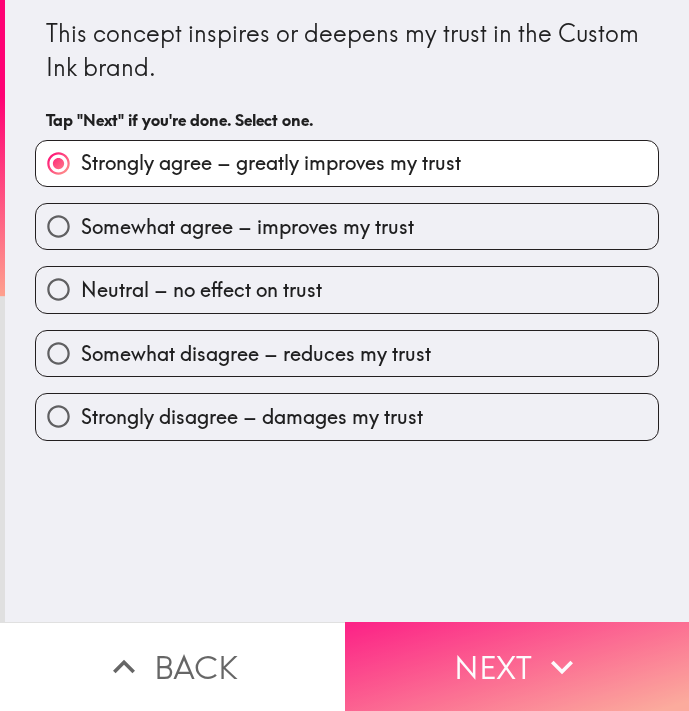 click on "Next" at bounding box center (517, 666) 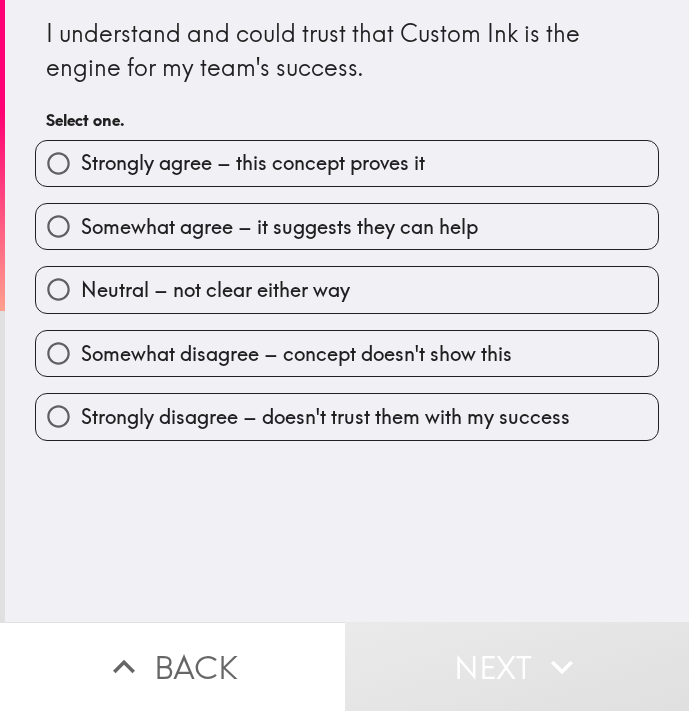 click on "Somewhat agree – it suggests they can help" at bounding box center (347, 226) 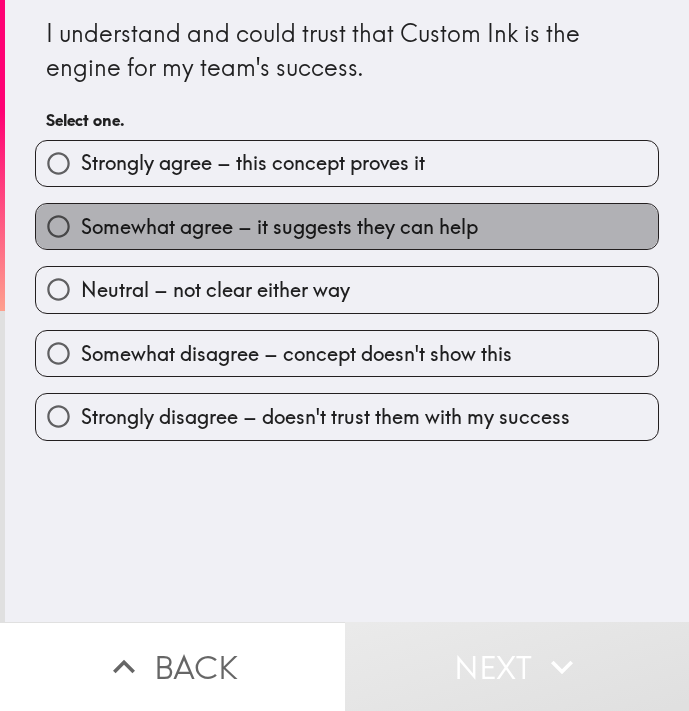 click on "Somewhat agree – it suggests they can help" at bounding box center [279, 227] 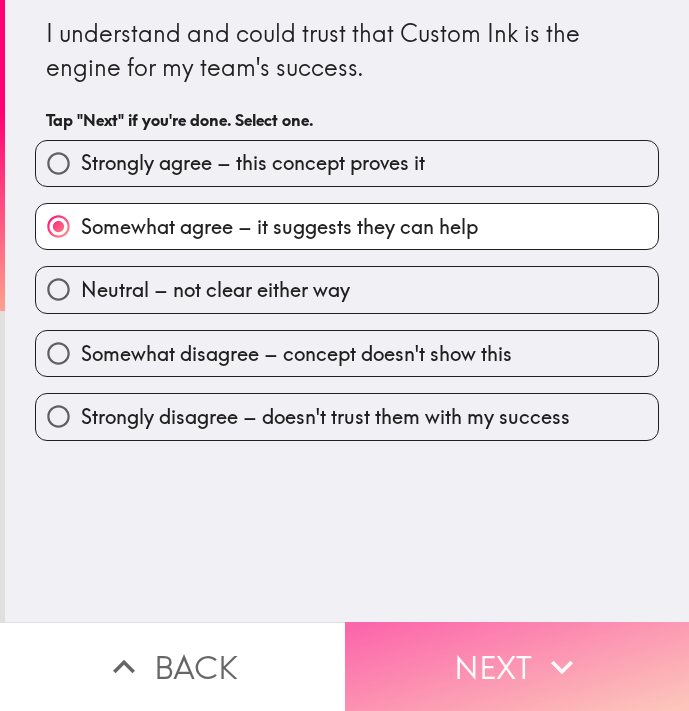 click on "Next" at bounding box center [517, 666] 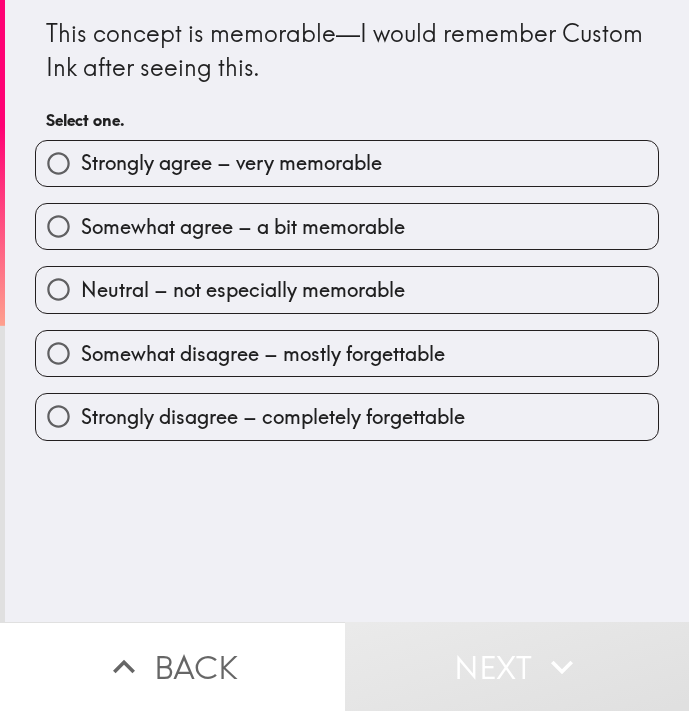 click on "Somewhat agree – a bit memorable" at bounding box center (243, 227) 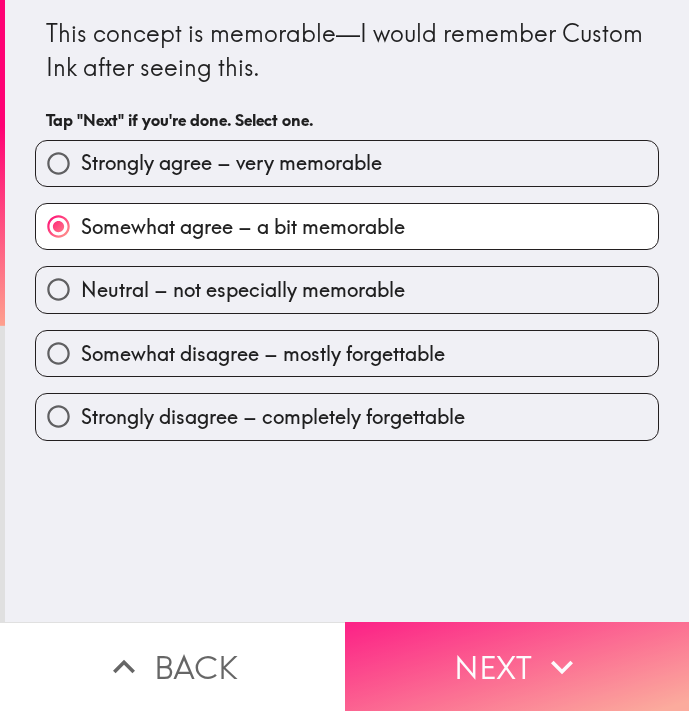 click on "Next" at bounding box center (517, 666) 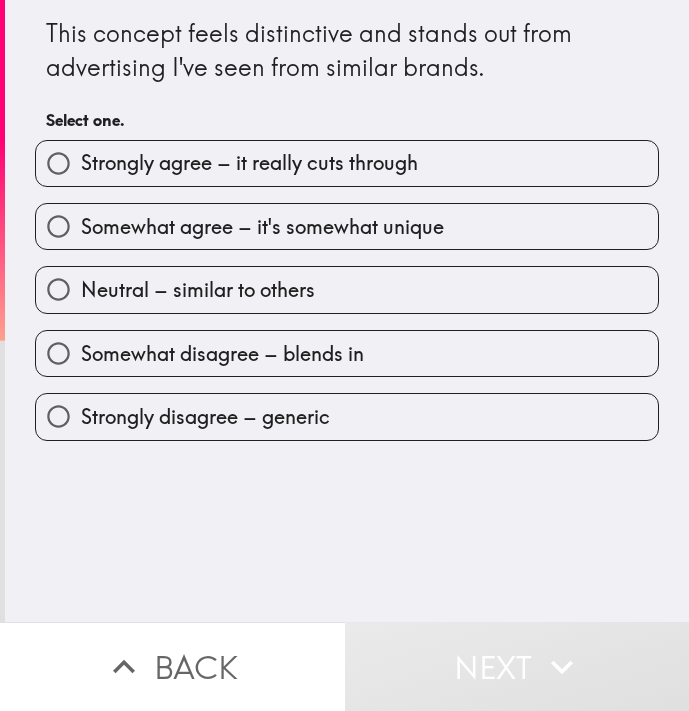 click on "Strongly agree – it really cuts through" at bounding box center (249, 163) 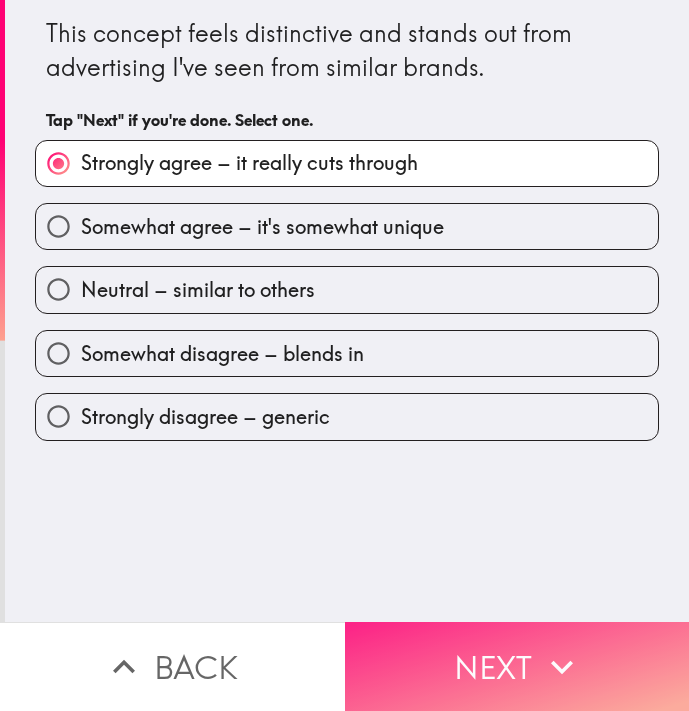 click on "Next" at bounding box center [517, 666] 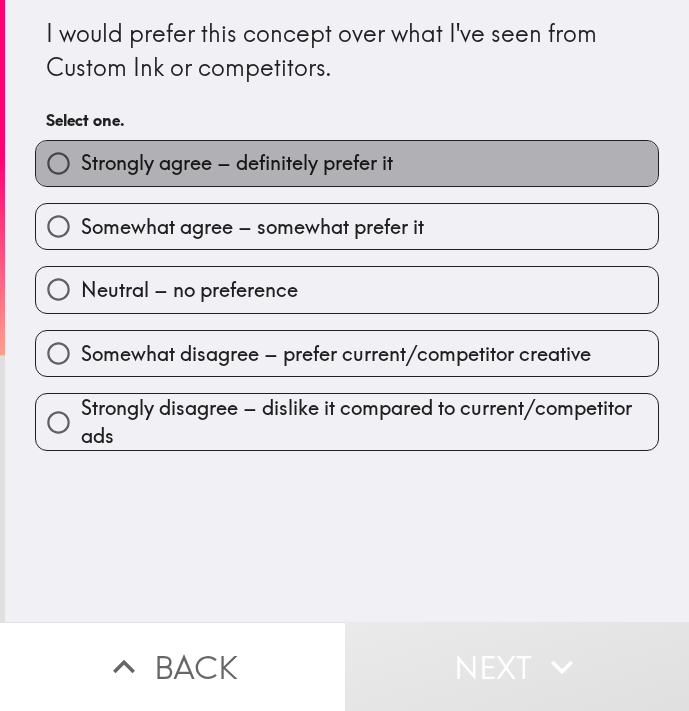 click on "Strongly agree – definitely prefer it" at bounding box center (237, 163) 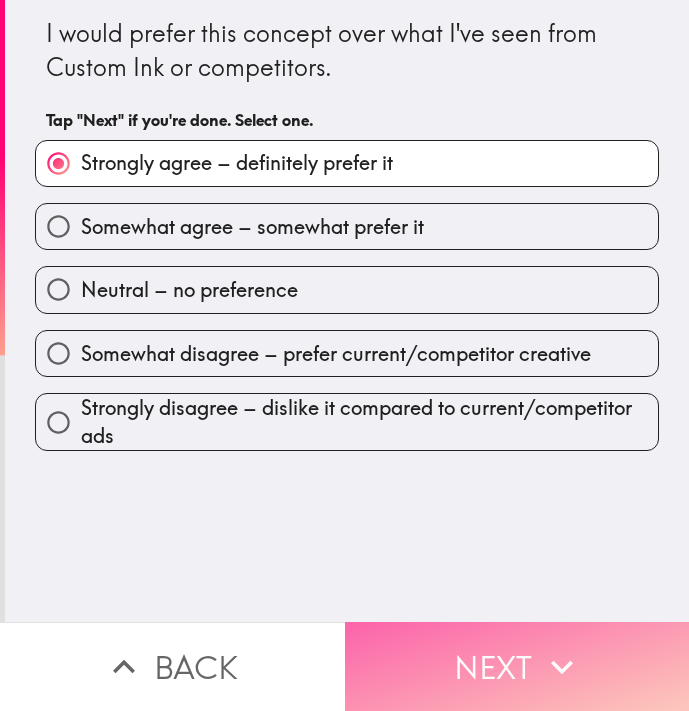 click on "Next" at bounding box center (517, 666) 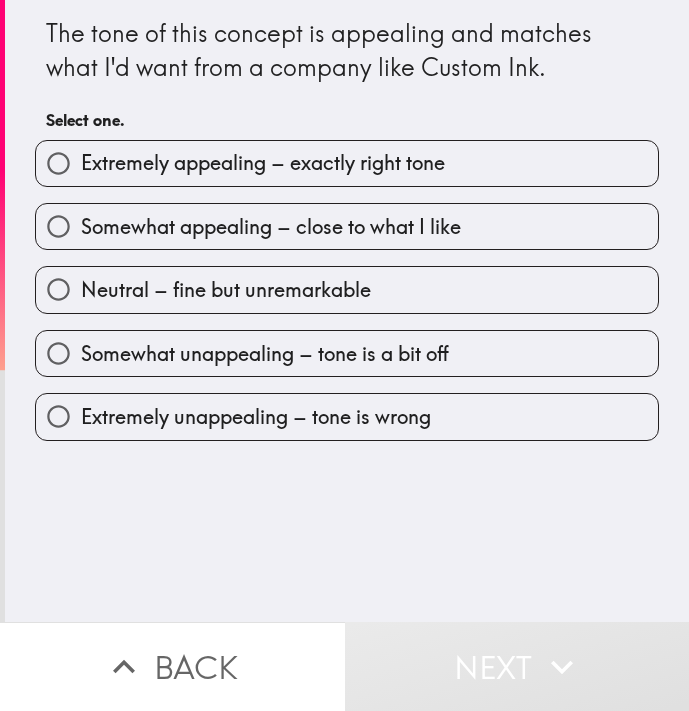 click on "Extremely appealing – exactly right tone" at bounding box center (263, 163) 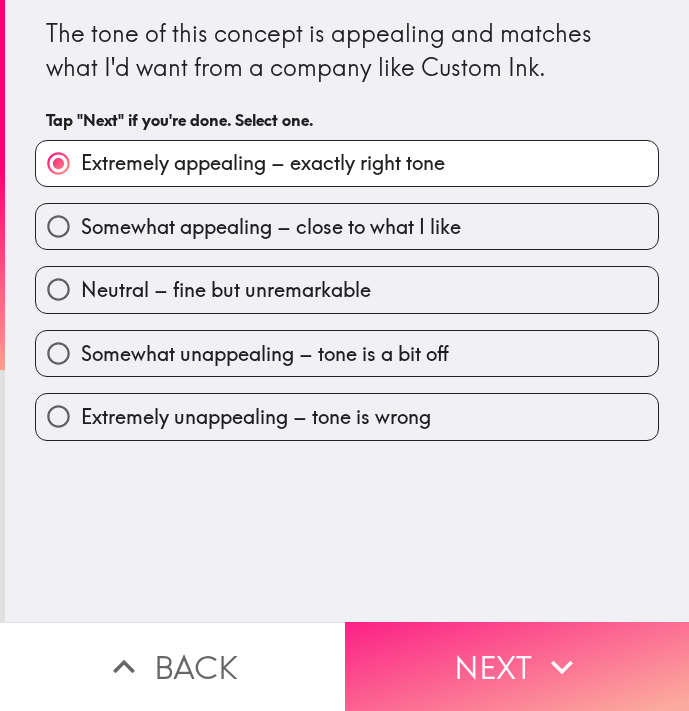 click on "Next" at bounding box center [517, 666] 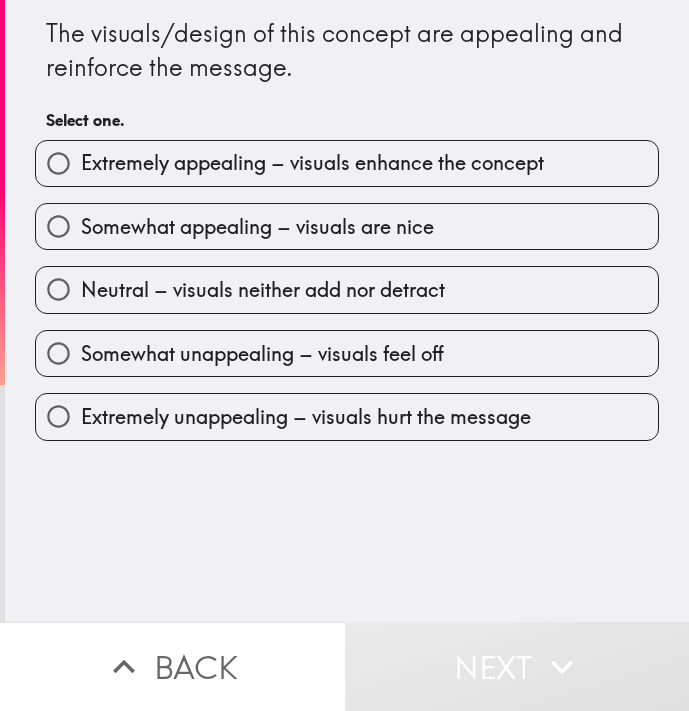 drag, startPoint x: 36, startPoint y: 151, endPoint x: 422, endPoint y: 230, distance: 394.00128 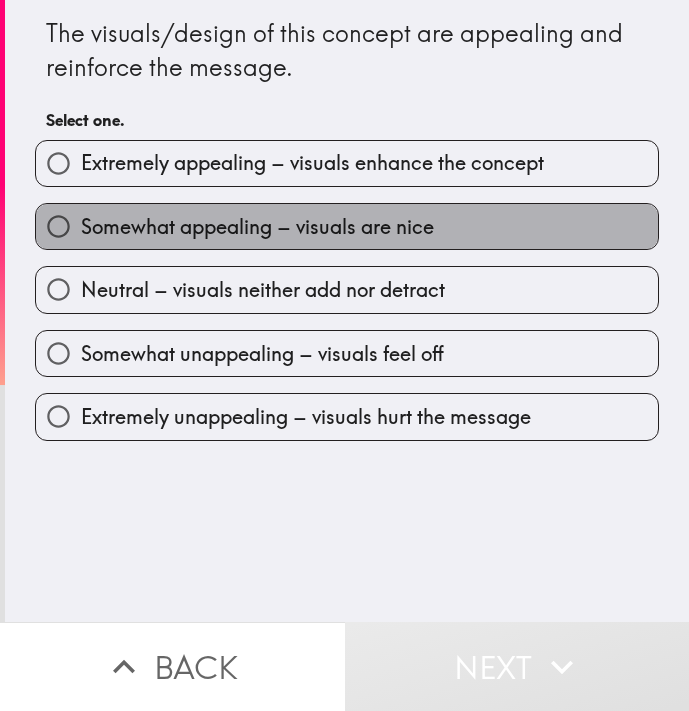 click on "Somewhat appealing – visuals are nice" at bounding box center [257, 227] 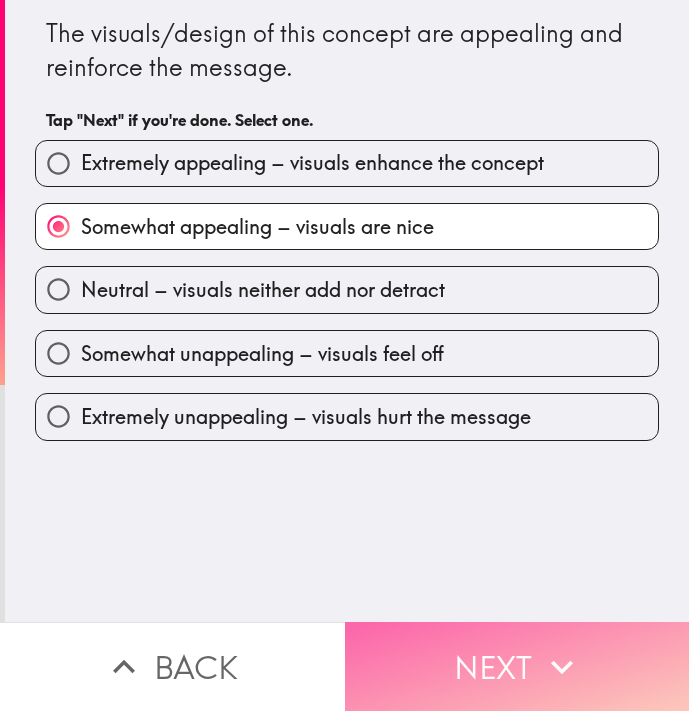 click on "Next" at bounding box center (517, 666) 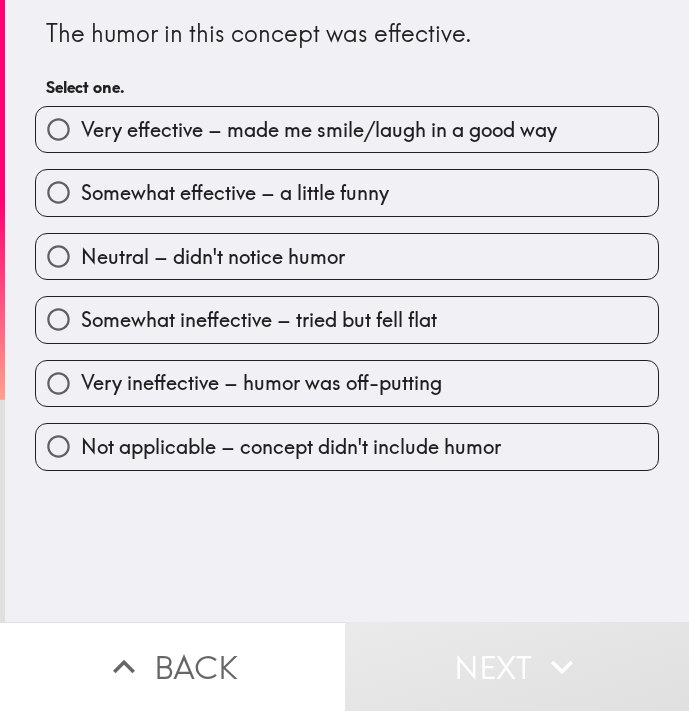 click on "Very effective – made me smile/laugh in a good way" at bounding box center (319, 130) 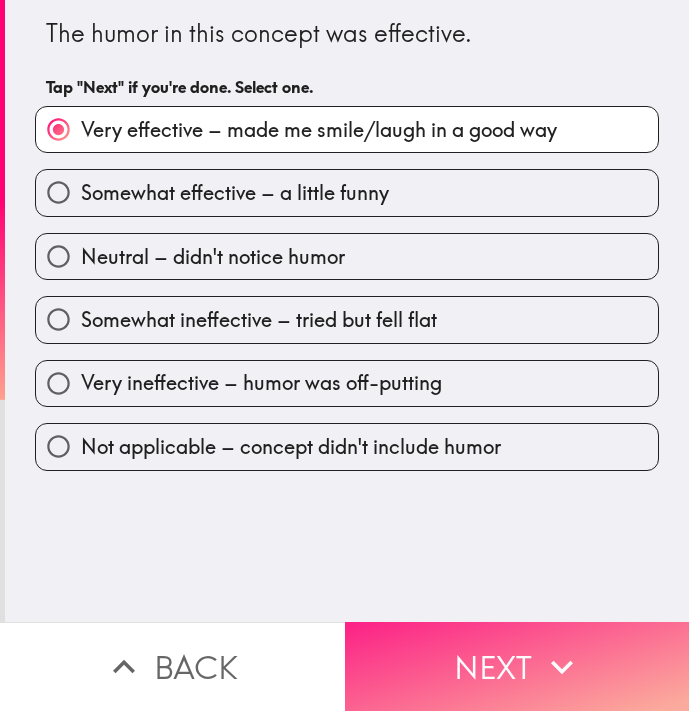 click on "Next" at bounding box center [517, 666] 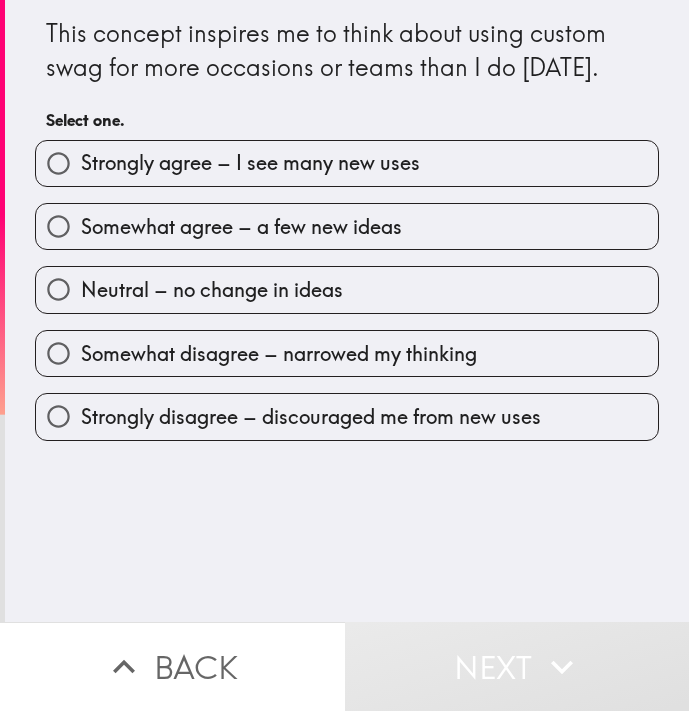 click on "Strongly agree – I see many new uses" at bounding box center [250, 163] 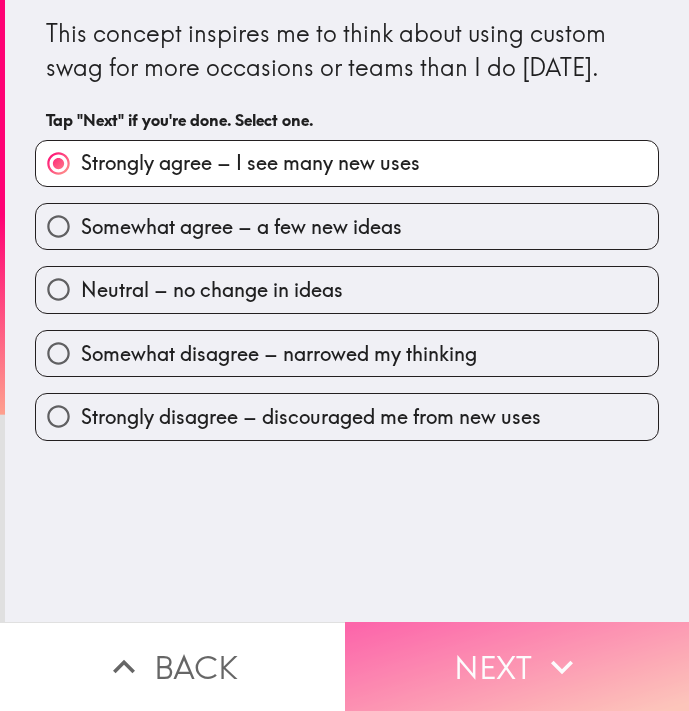 click on "Next" at bounding box center [517, 666] 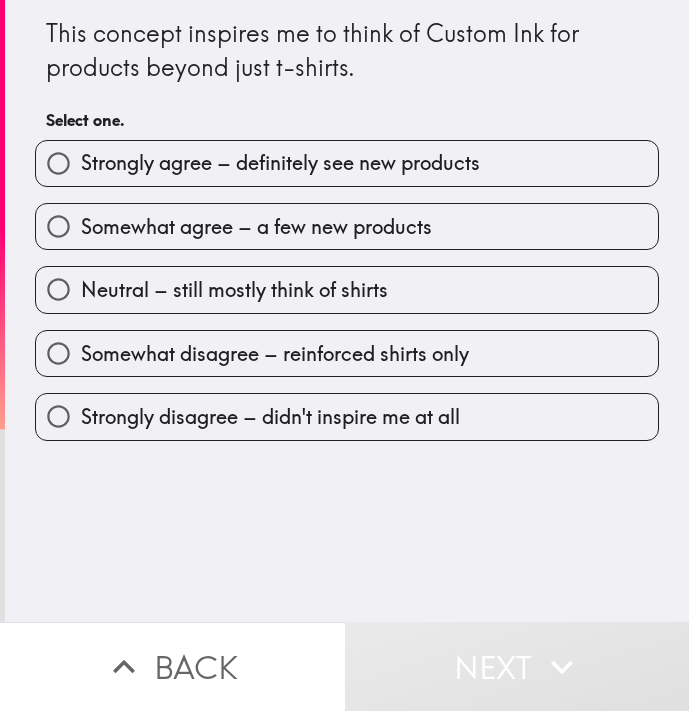 click on "Somewhat agree – a few new products" at bounding box center (256, 227) 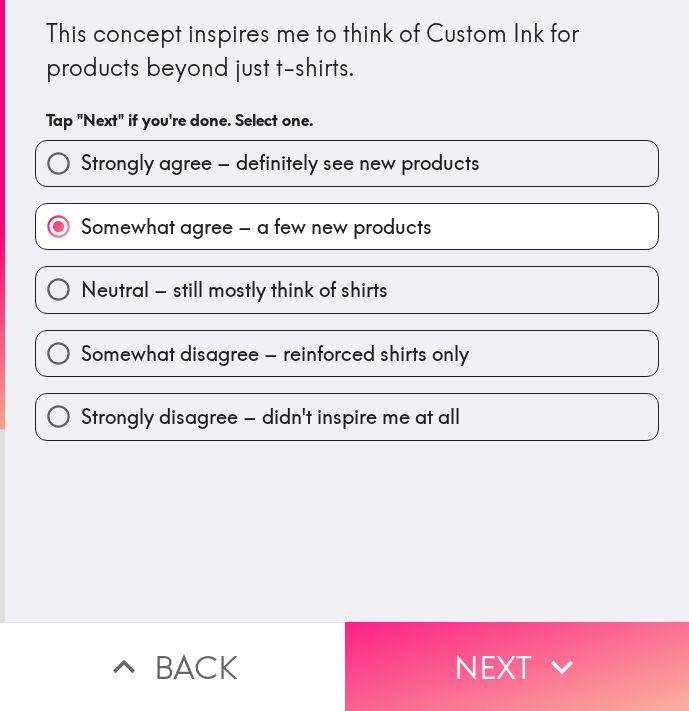 click on "Next" at bounding box center [517, 666] 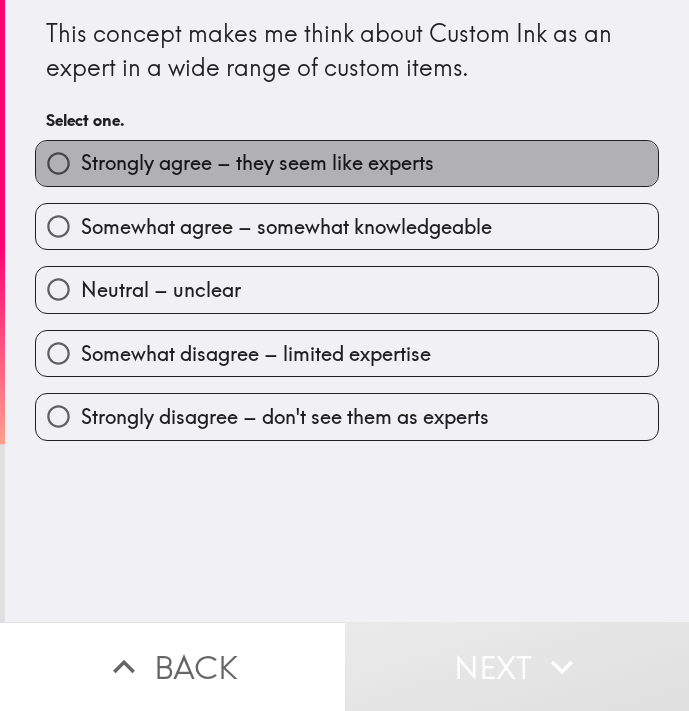 click on "Strongly agree – they seem like experts" at bounding box center (257, 163) 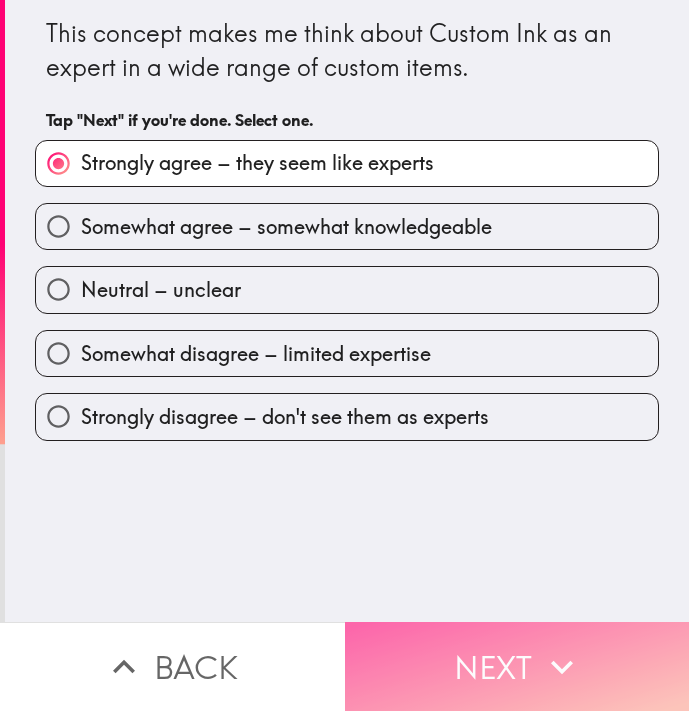 click 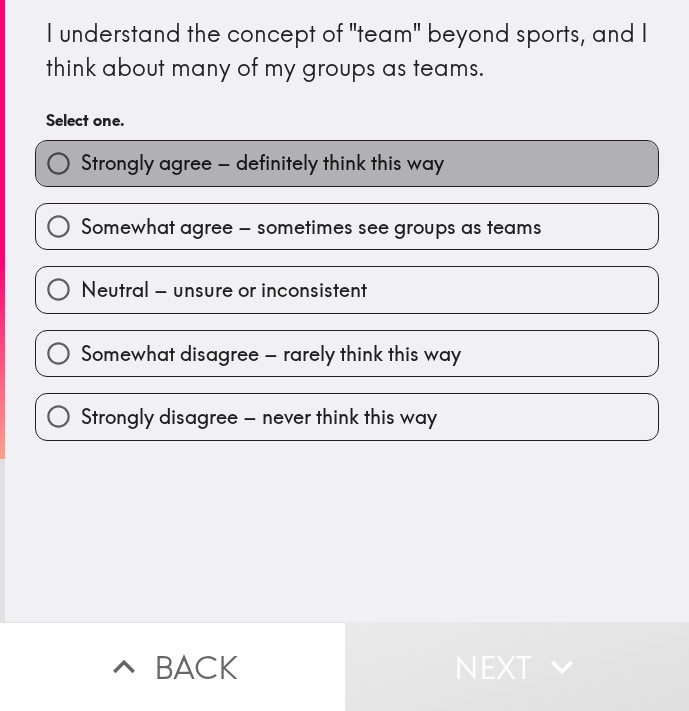 click on "Strongly agree – definitely think this way" at bounding box center (262, 163) 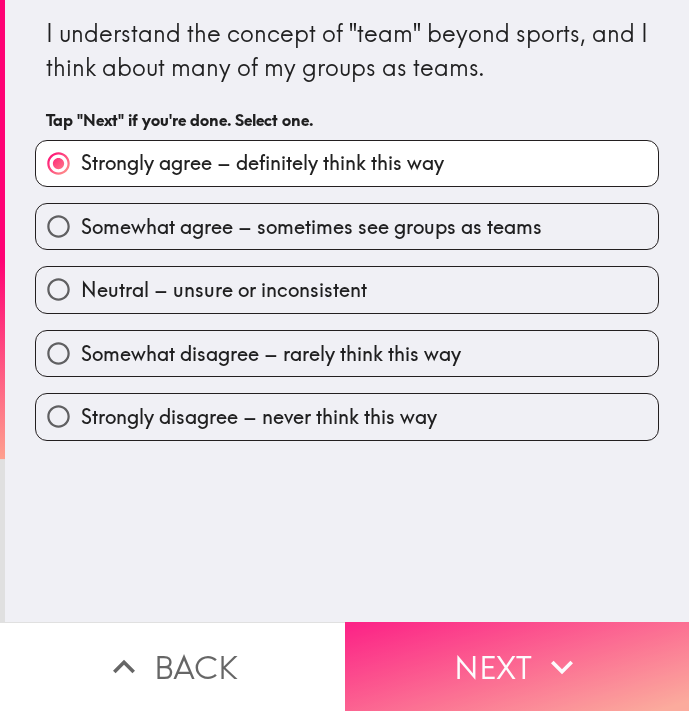 click on "Next" at bounding box center [517, 666] 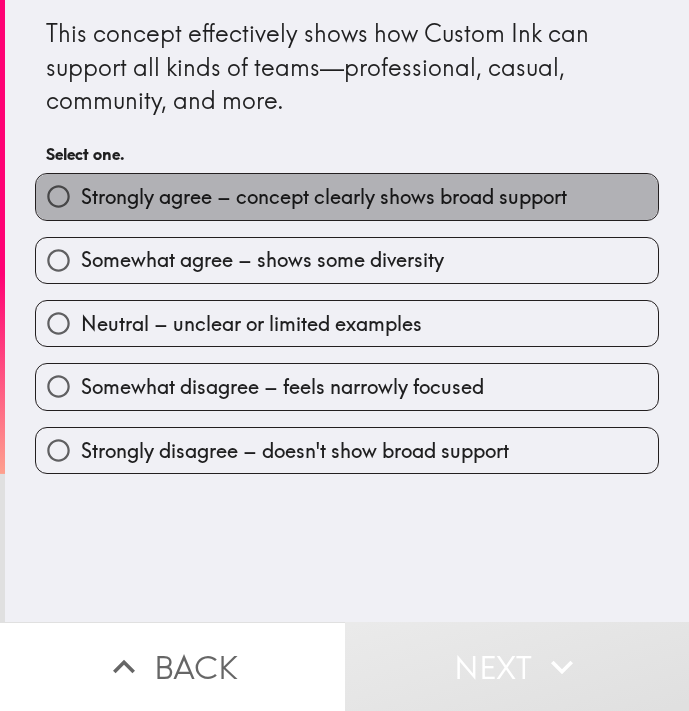 click on "Strongly agree – concept clearly shows broad support" at bounding box center [324, 197] 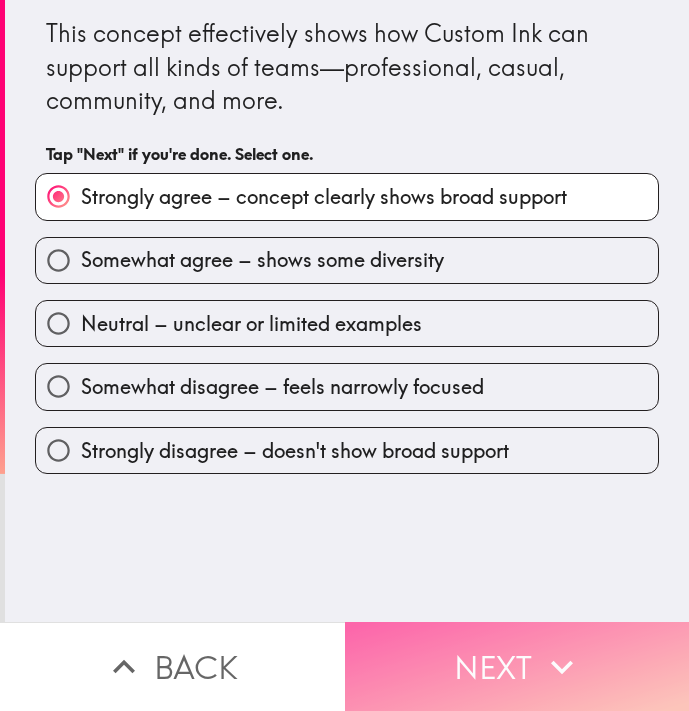 click 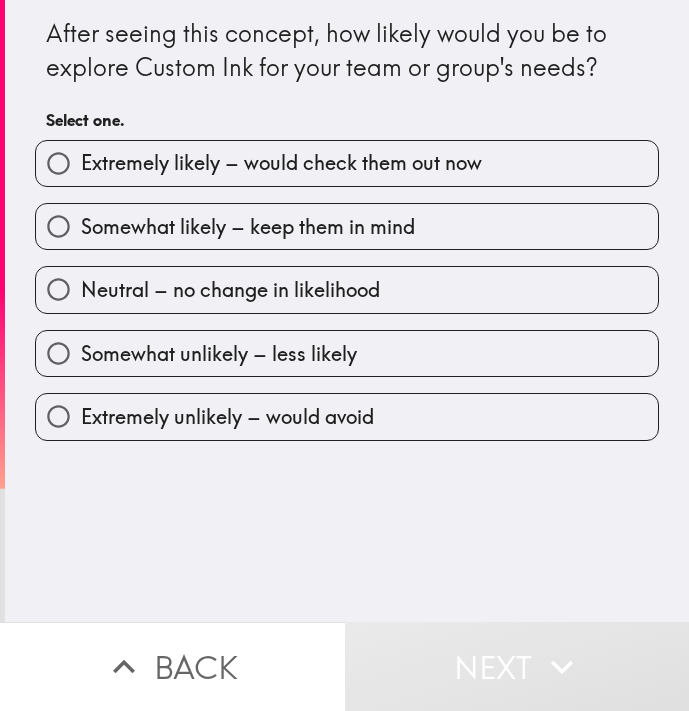 click on "Extremely likely – would check them out now" at bounding box center [281, 163] 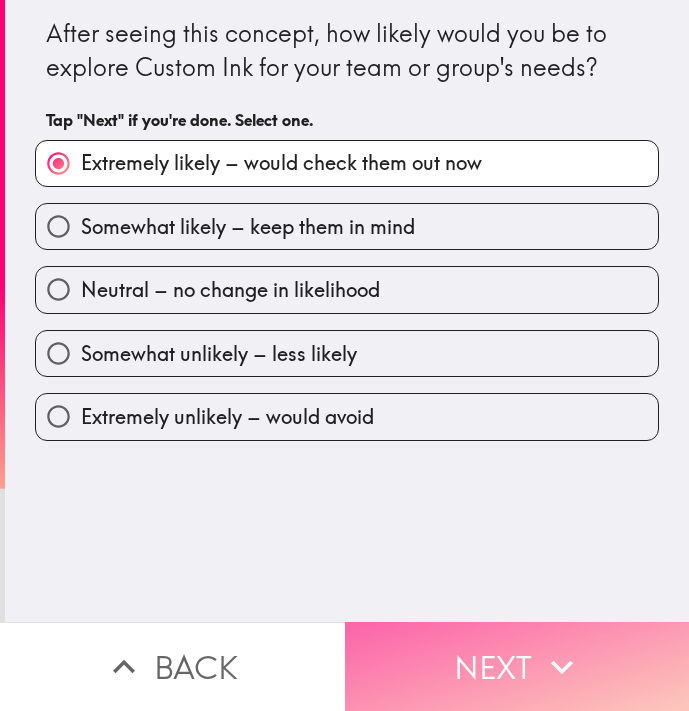 click on "Next" at bounding box center [517, 666] 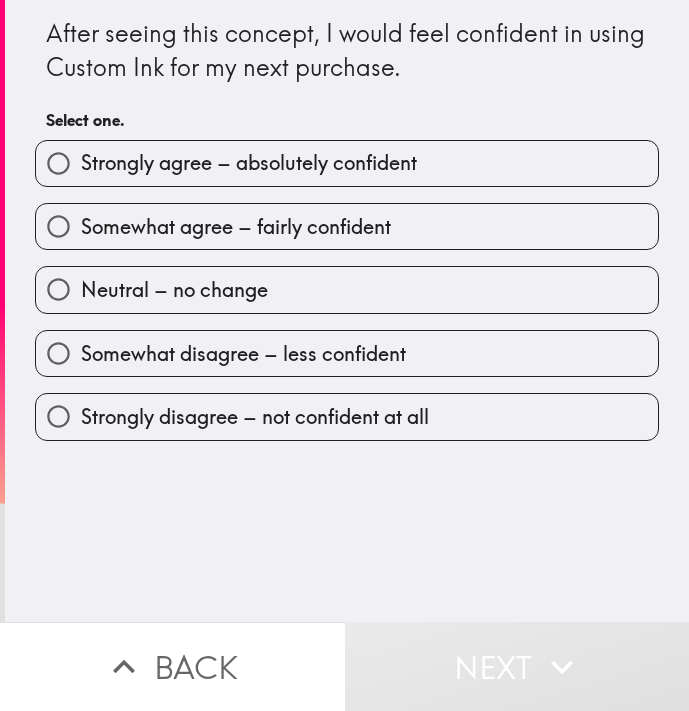 click on "Somewhat agree – fairly confident" at bounding box center (236, 227) 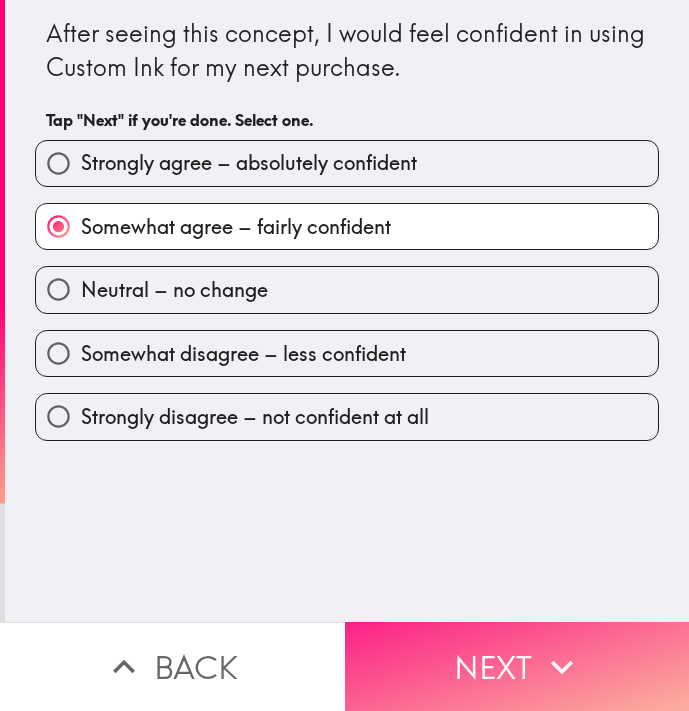 click on "Next" at bounding box center (517, 666) 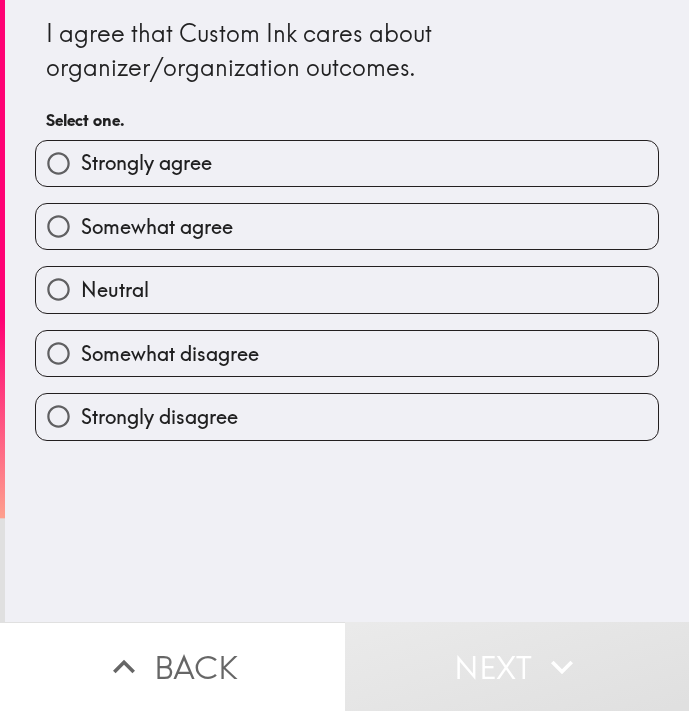 click on "Strongly agree" at bounding box center (347, 163) 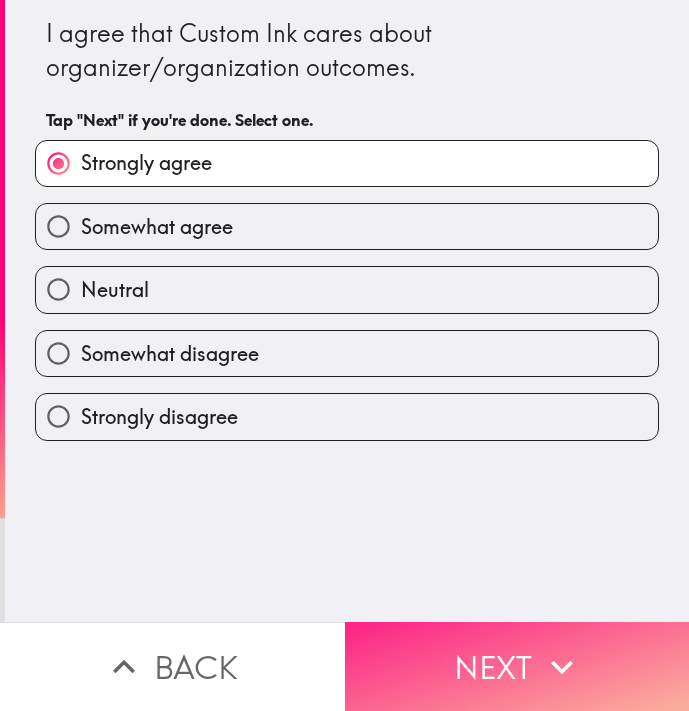 click on "Next" at bounding box center [517, 666] 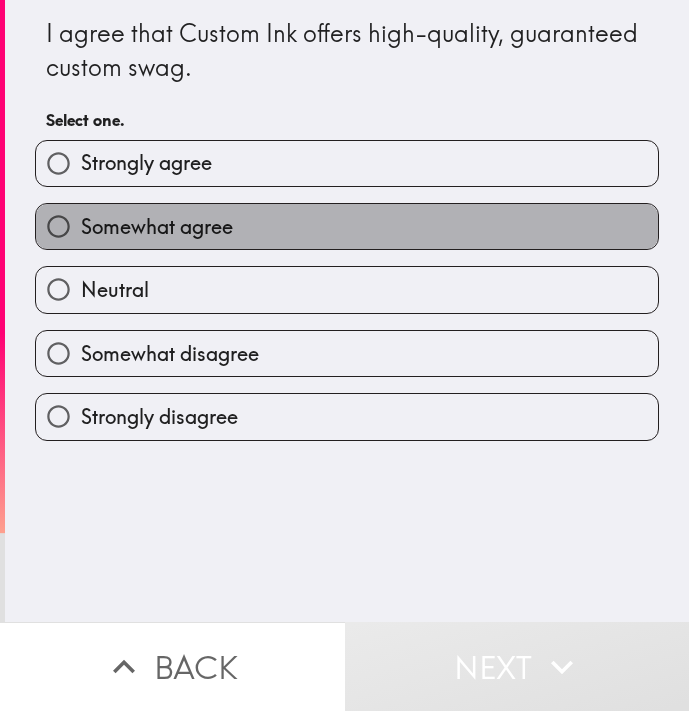 click on "Somewhat agree" at bounding box center [347, 226] 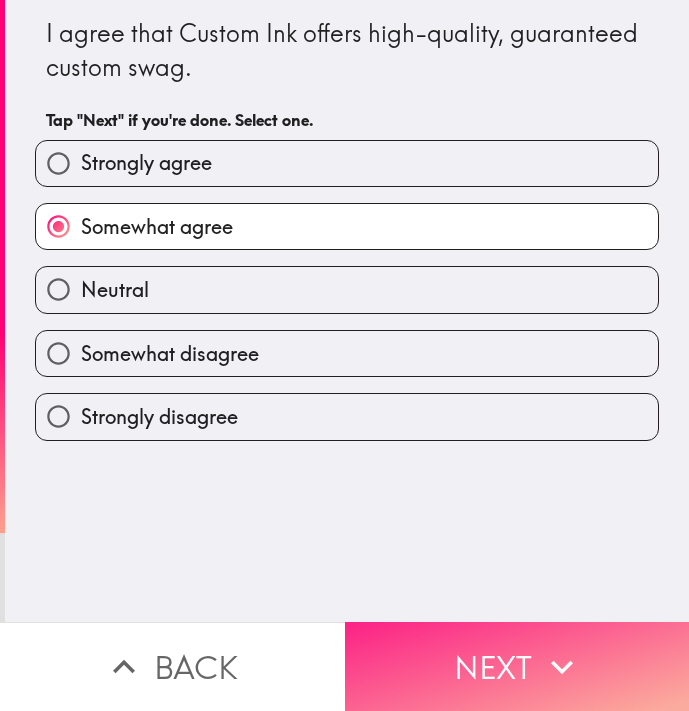 click on "Next" at bounding box center [517, 666] 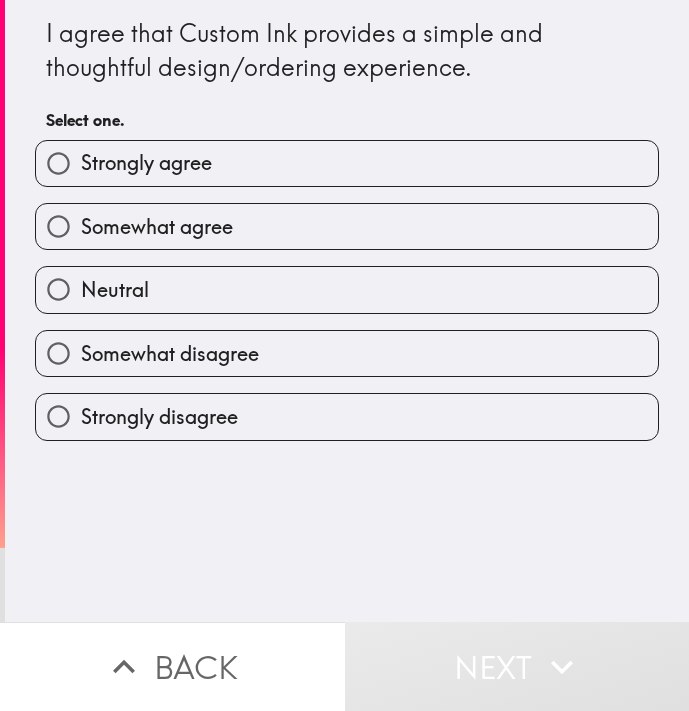 click on "Strongly agree" at bounding box center [347, 163] 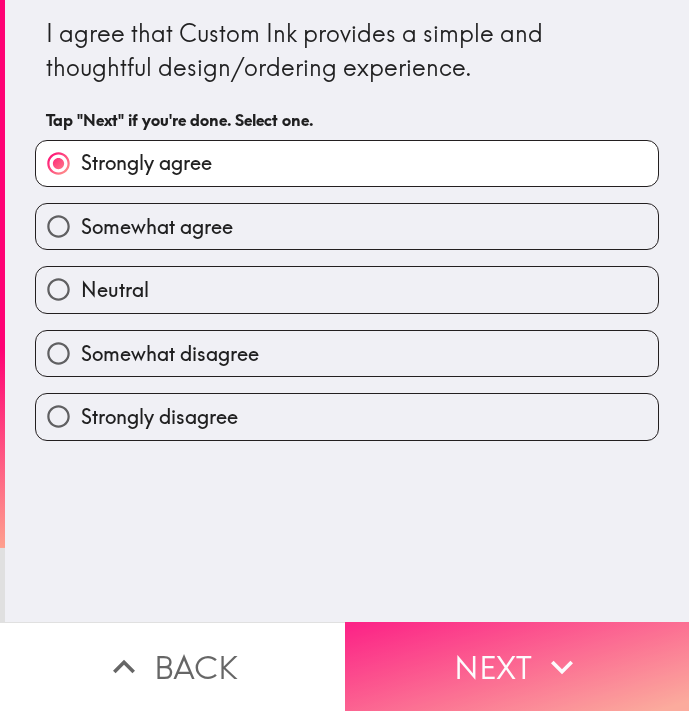click on "Next" at bounding box center (517, 666) 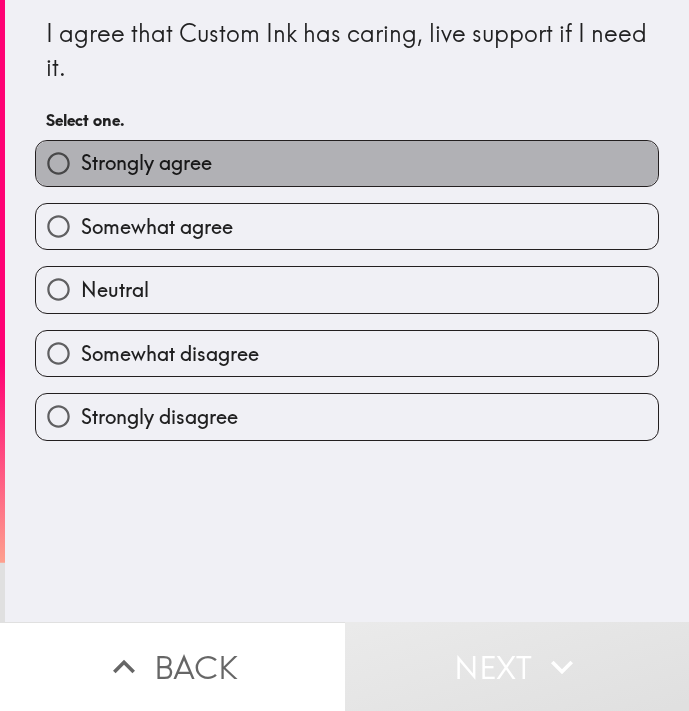 click on "Strongly agree" at bounding box center [347, 163] 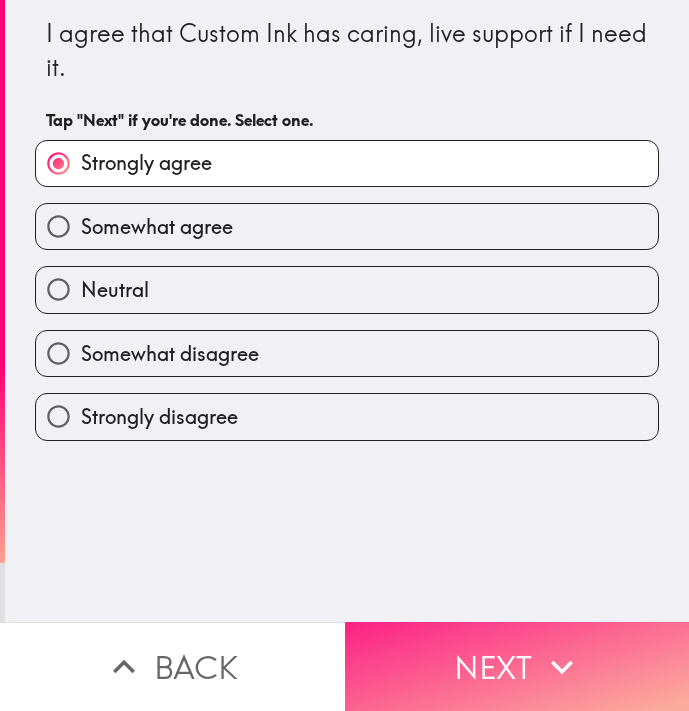 click on "Next" at bounding box center [517, 666] 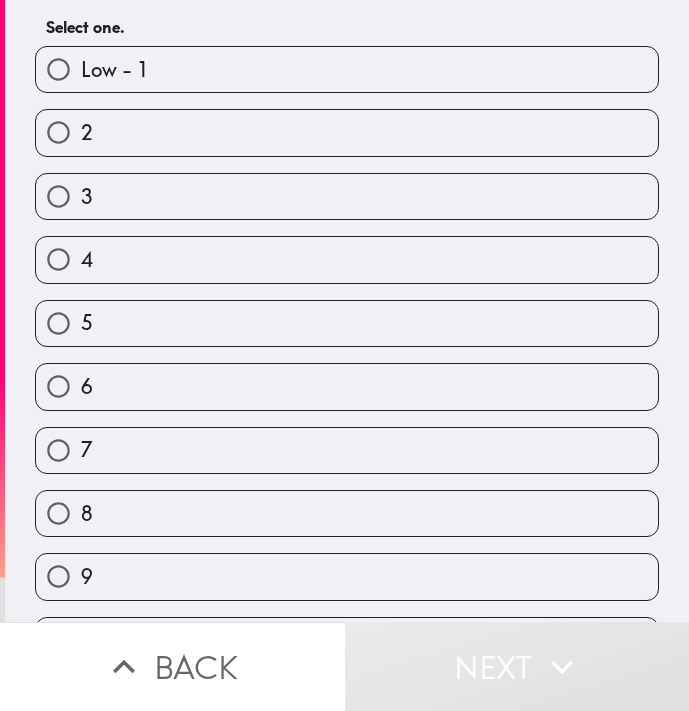 scroll, scrollTop: 117, scrollLeft: 0, axis: vertical 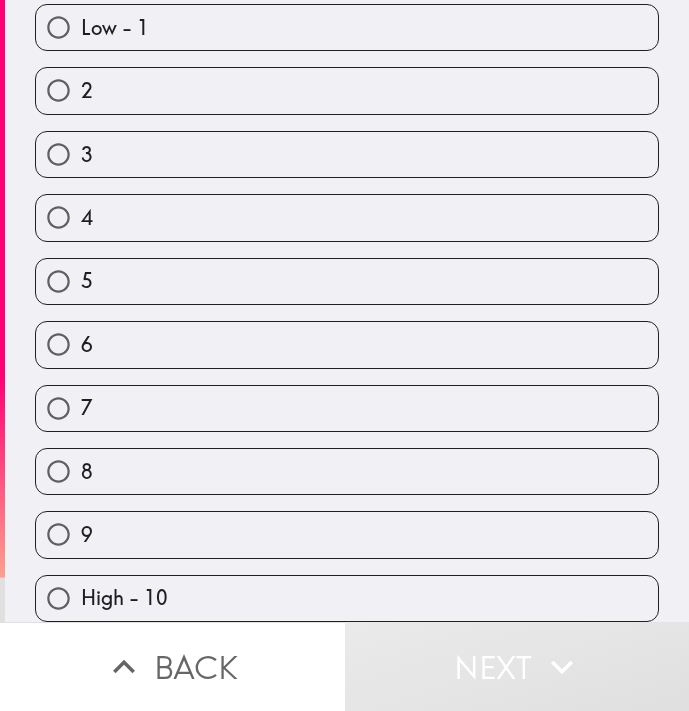 click on "9" at bounding box center (347, 534) 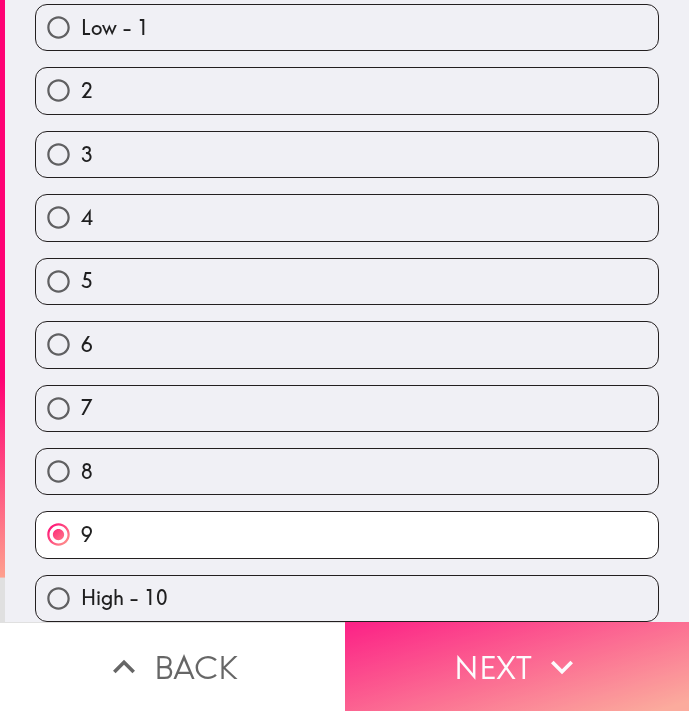 click on "Next" at bounding box center (517, 666) 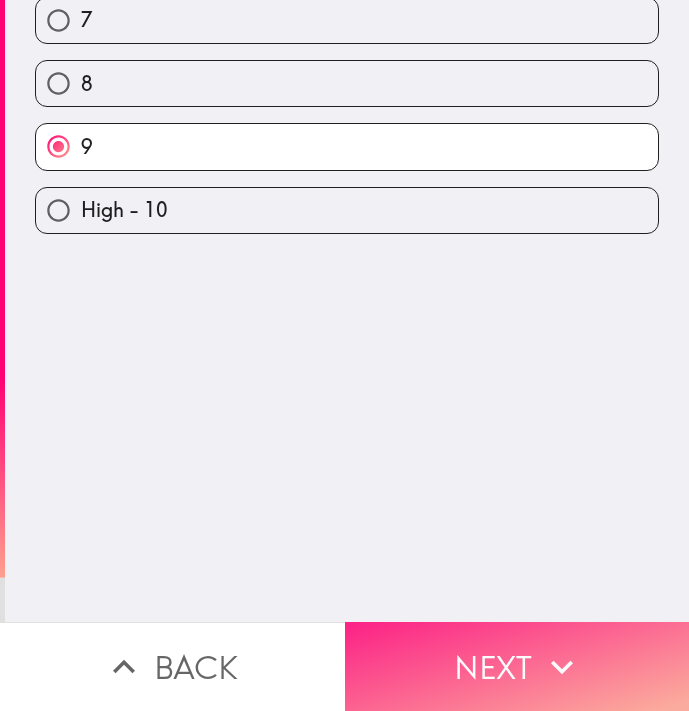 scroll, scrollTop: 0, scrollLeft: 0, axis: both 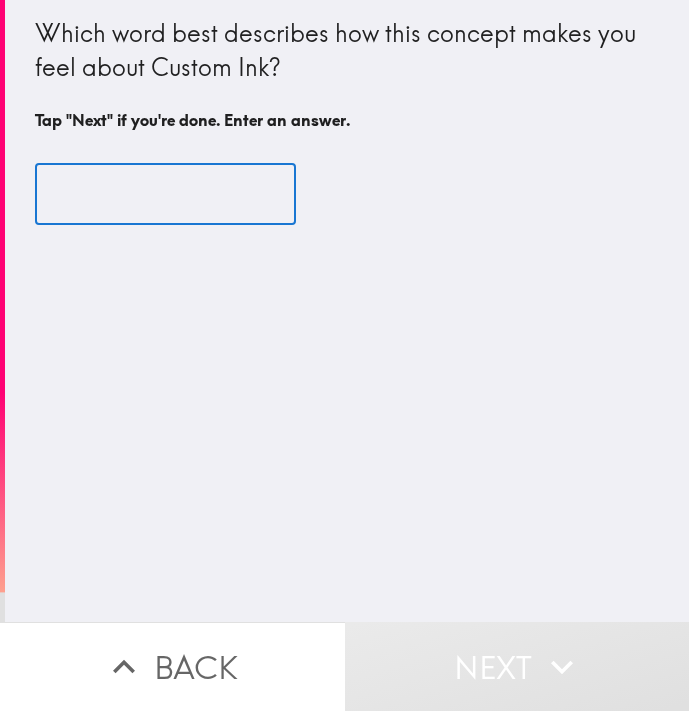 click at bounding box center [165, 195] 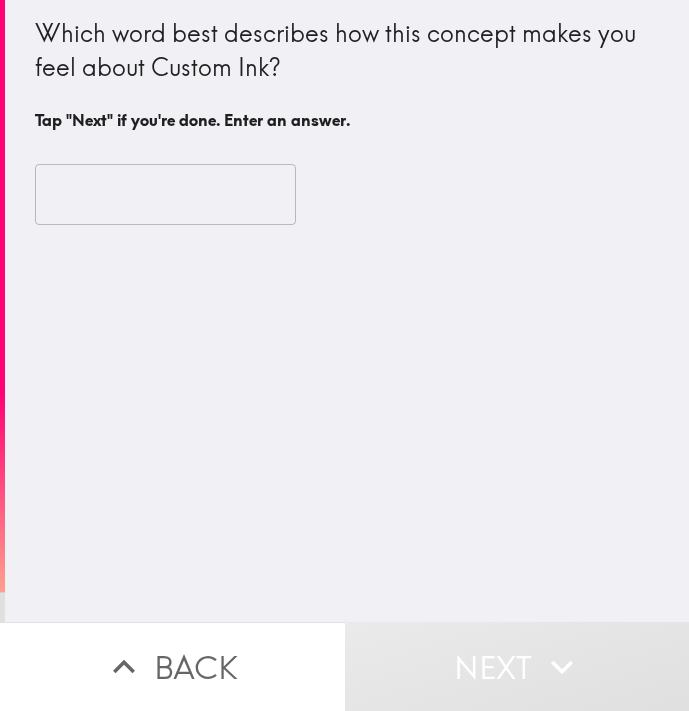 drag, startPoint x: 315, startPoint y: 95, endPoint x: 346, endPoint y: 117, distance: 38.013157 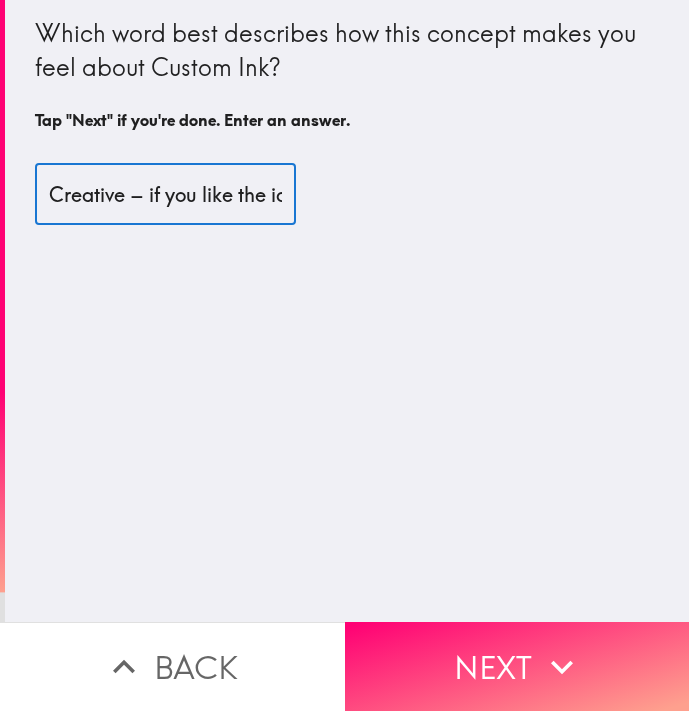 scroll, scrollTop: 0, scrollLeft: 309, axis: horizontal 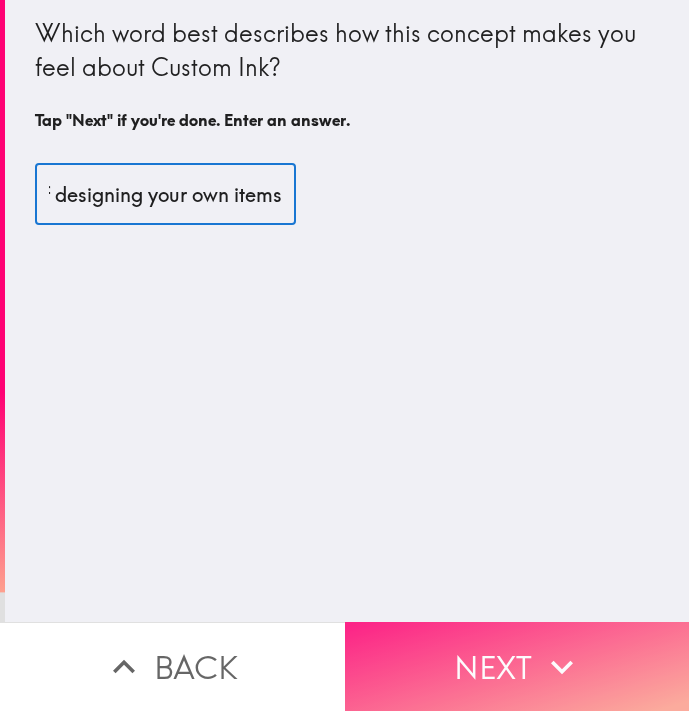 type on "Creative – if you like the idea of designing your own items" 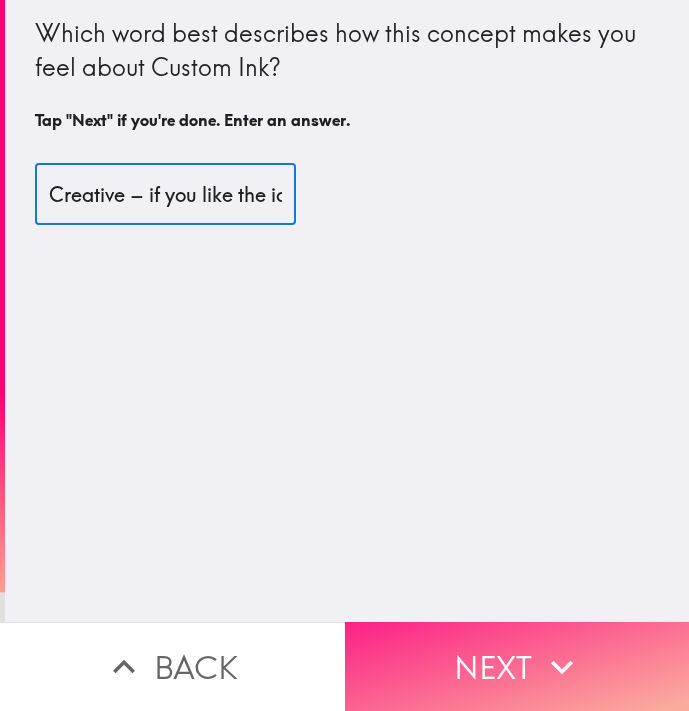 click 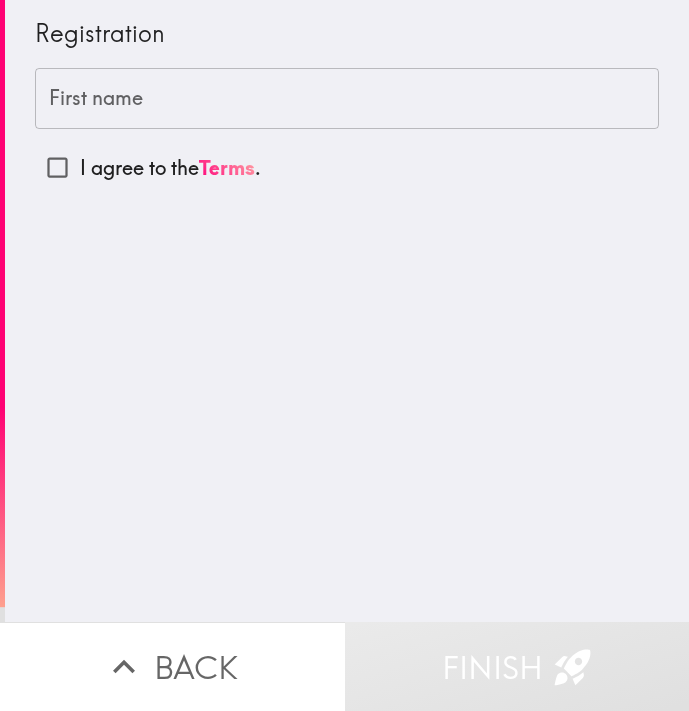 click on "First name" at bounding box center [347, 99] 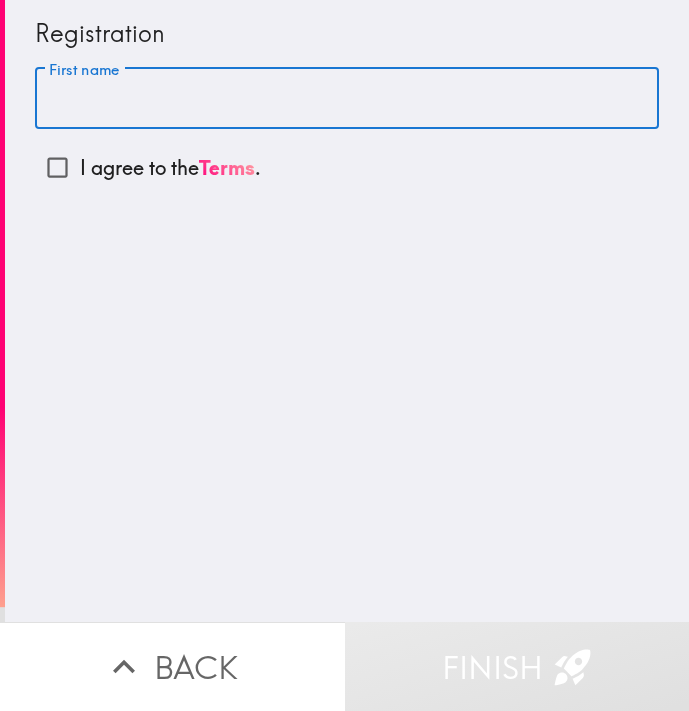 click on "First name" at bounding box center (347, 99) 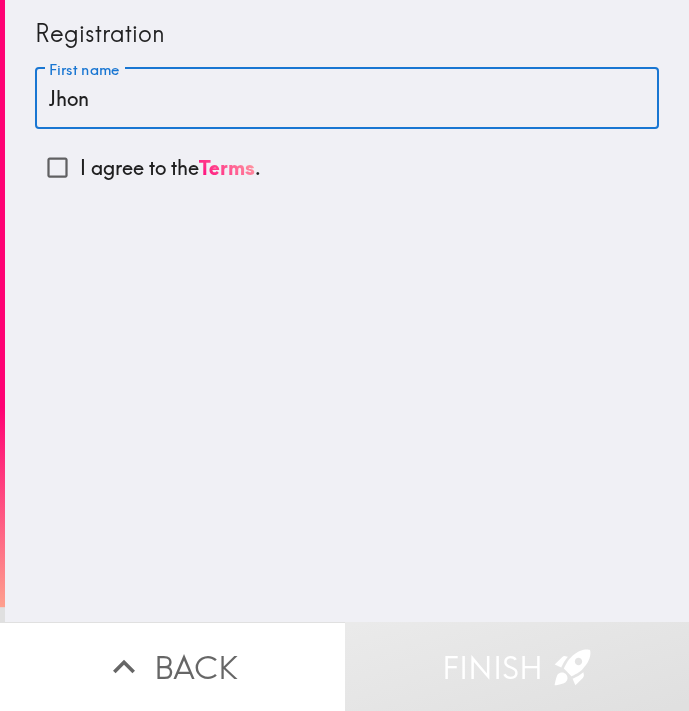 click on "Jhon" at bounding box center [347, 99] 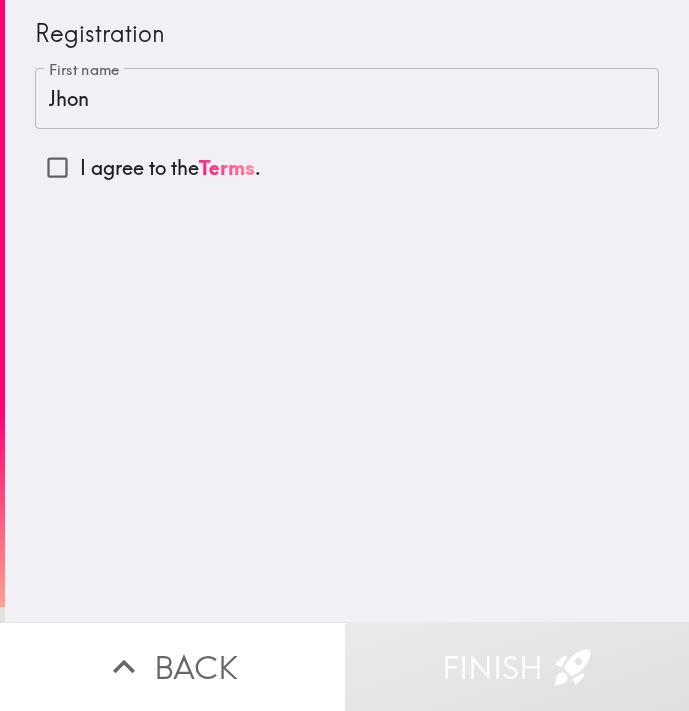 click on "Jhon" at bounding box center [347, 99] 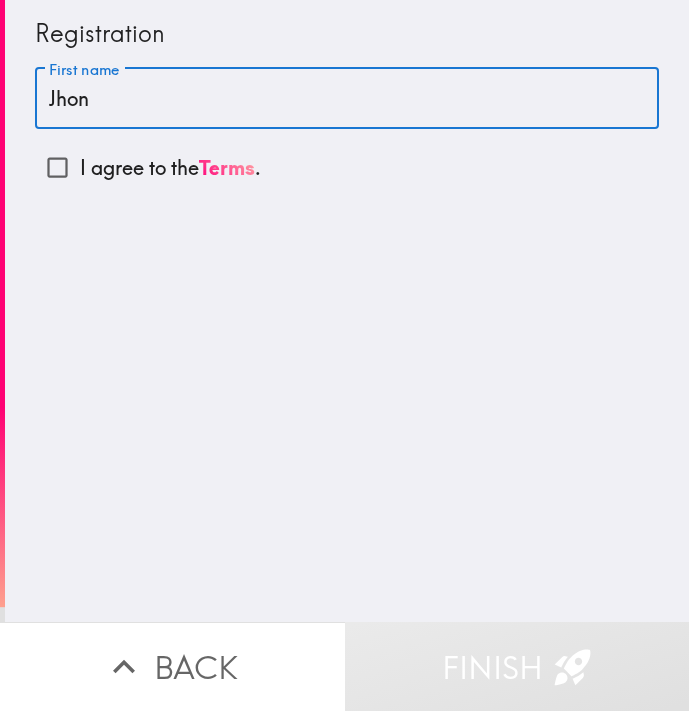 click on "Jhon" at bounding box center (347, 99) 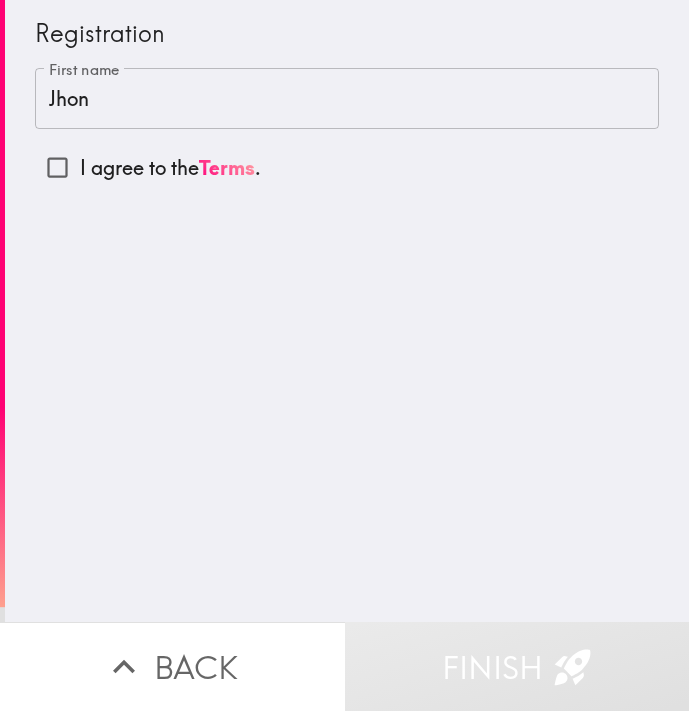 click on "Jhon" at bounding box center [347, 99] 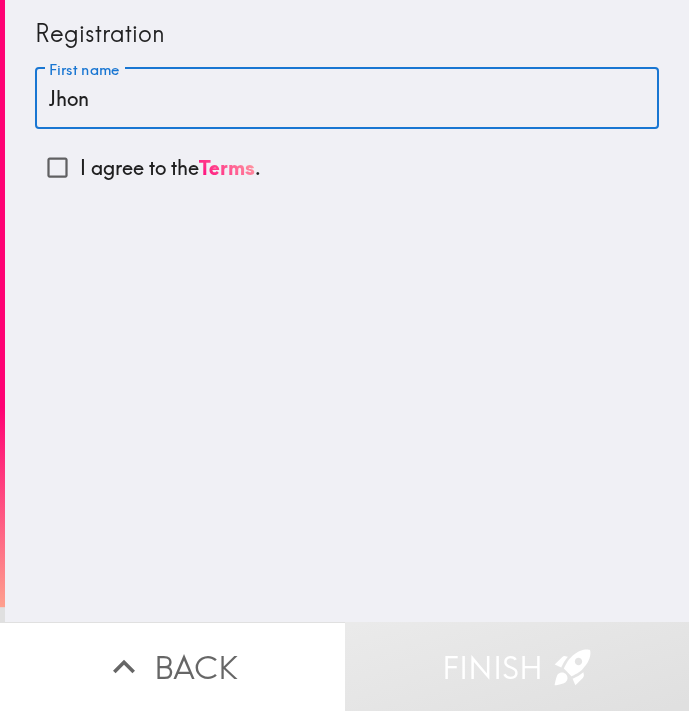click on "Jhon" at bounding box center [347, 99] 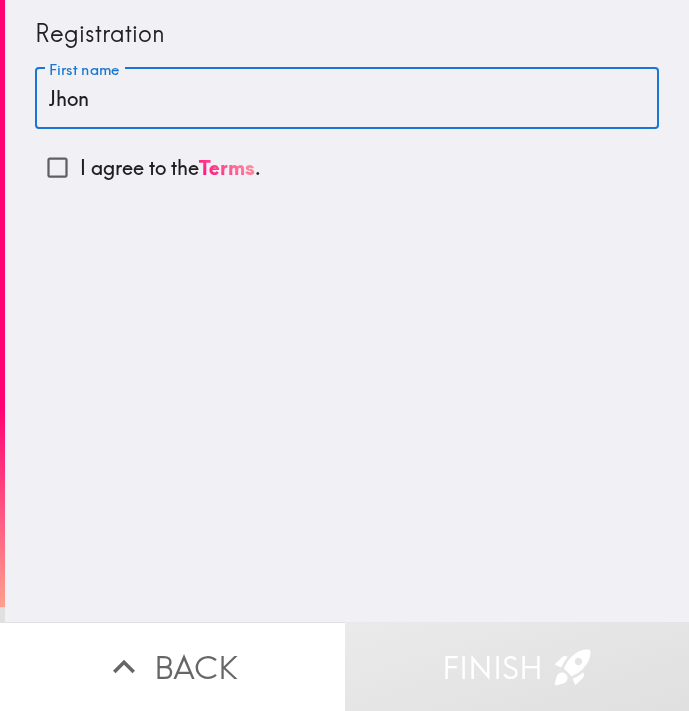 paste on "[PERSON_NAME]" 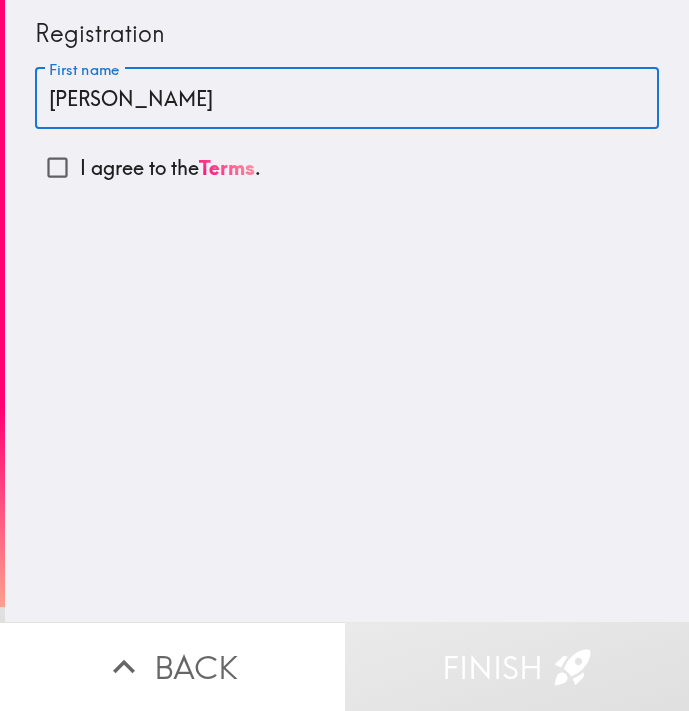type on "[PERSON_NAME]" 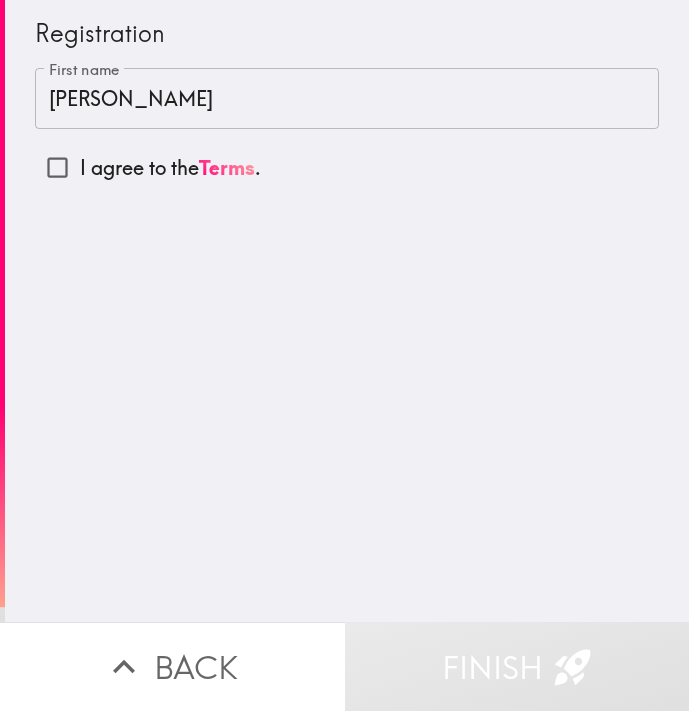 drag, startPoint x: 160, startPoint y: 42, endPoint x: 83, endPoint y: 31, distance: 77.781746 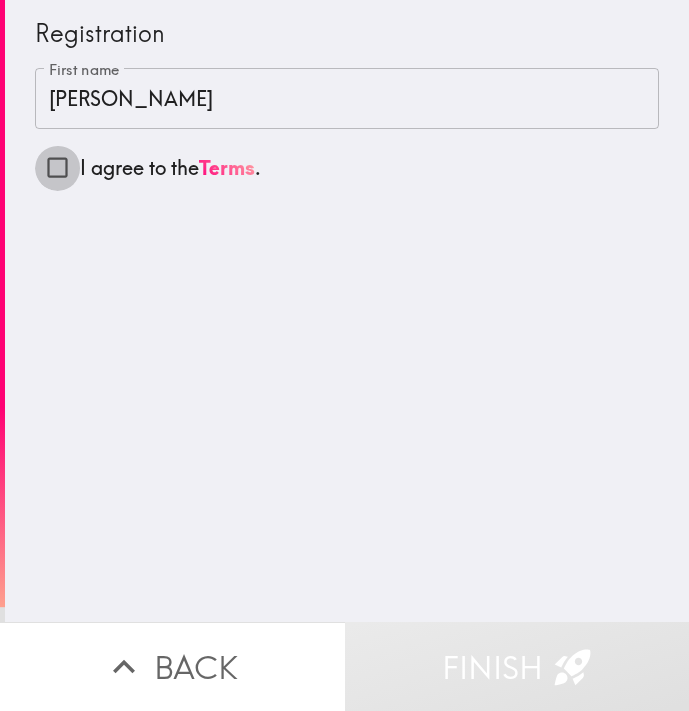 click on "I agree to the  Terms ." at bounding box center (57, 167) 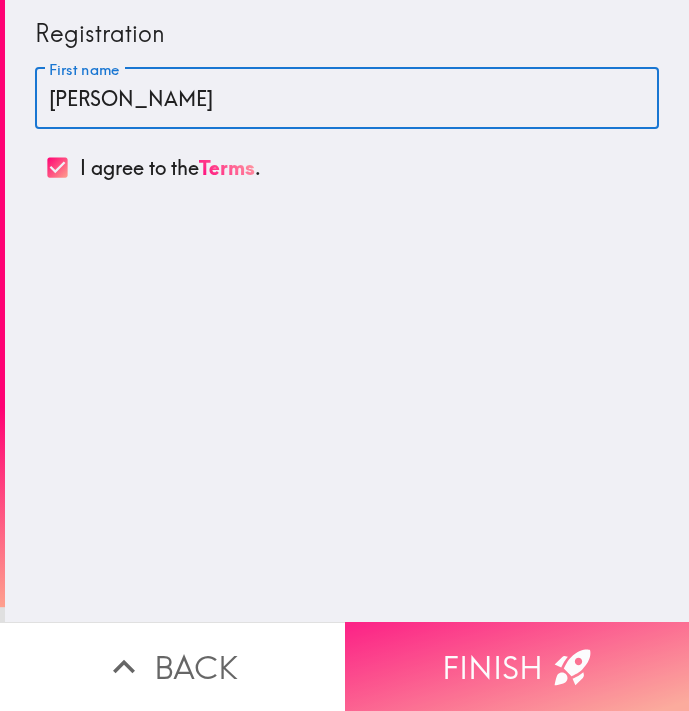 drag, startPoint x: 81, startPoint y: 98, endPoint x: 207, endPoint y: 100, distance: 126.01587 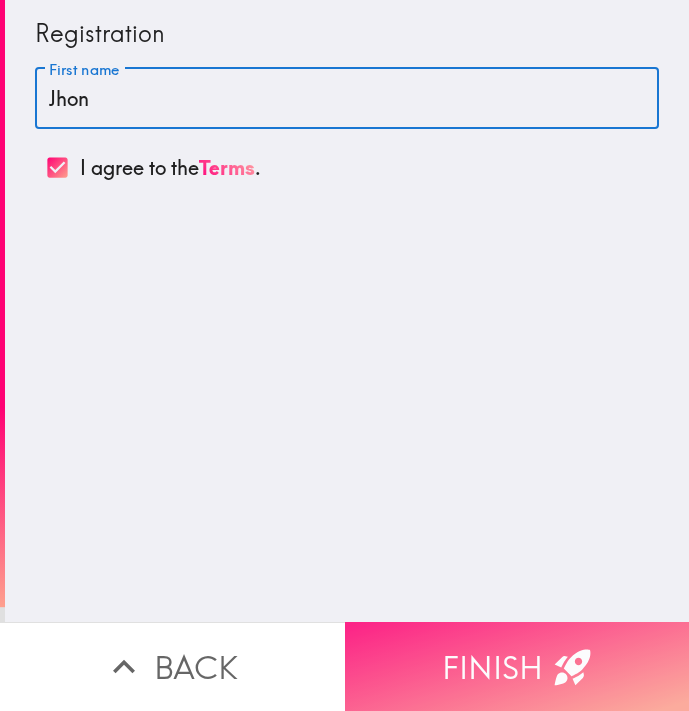 type on "Jhon" 